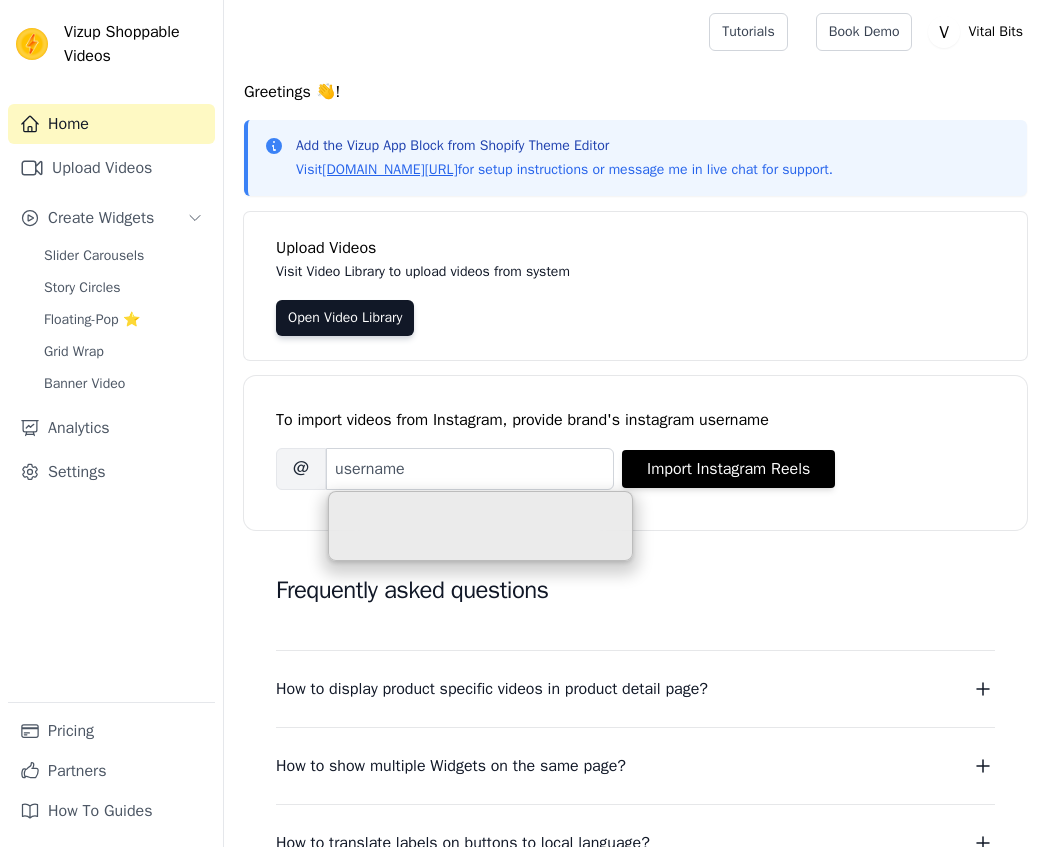 scroll, scrollTop: 0, scrollLeft: 0, axis: both 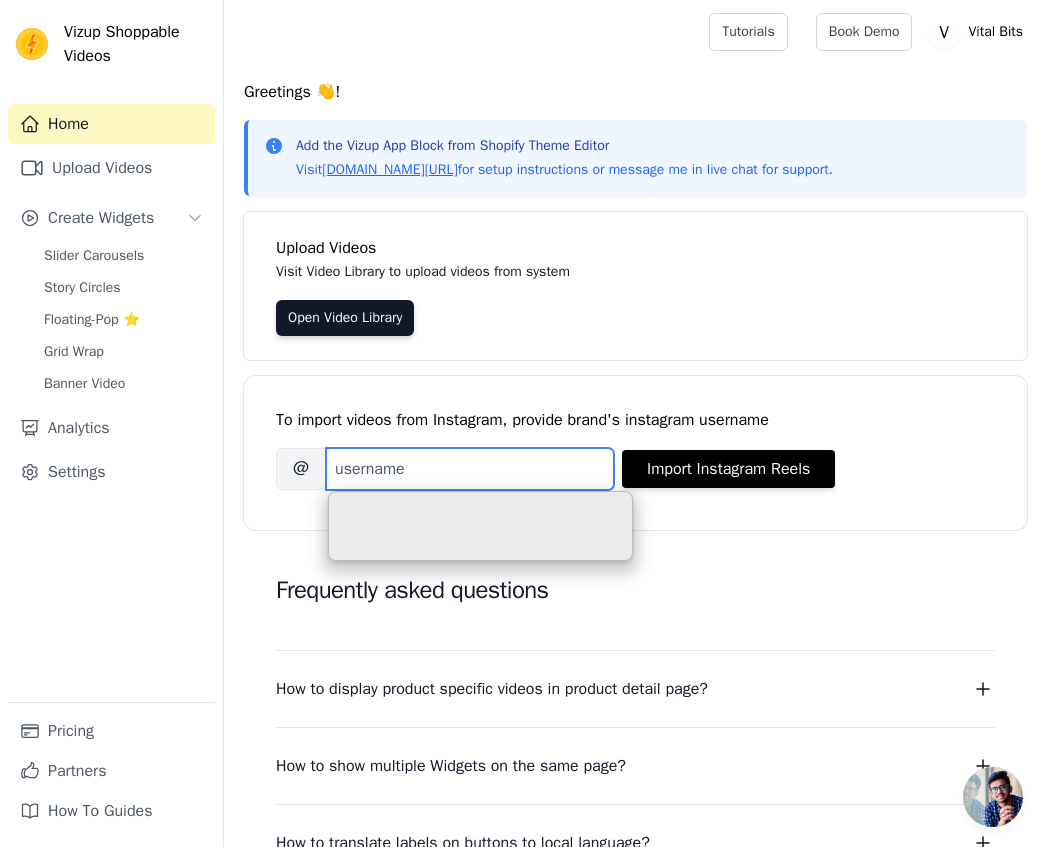 paste on "[URL][DOMAIN_NAME][DOMAIN_NAME]" 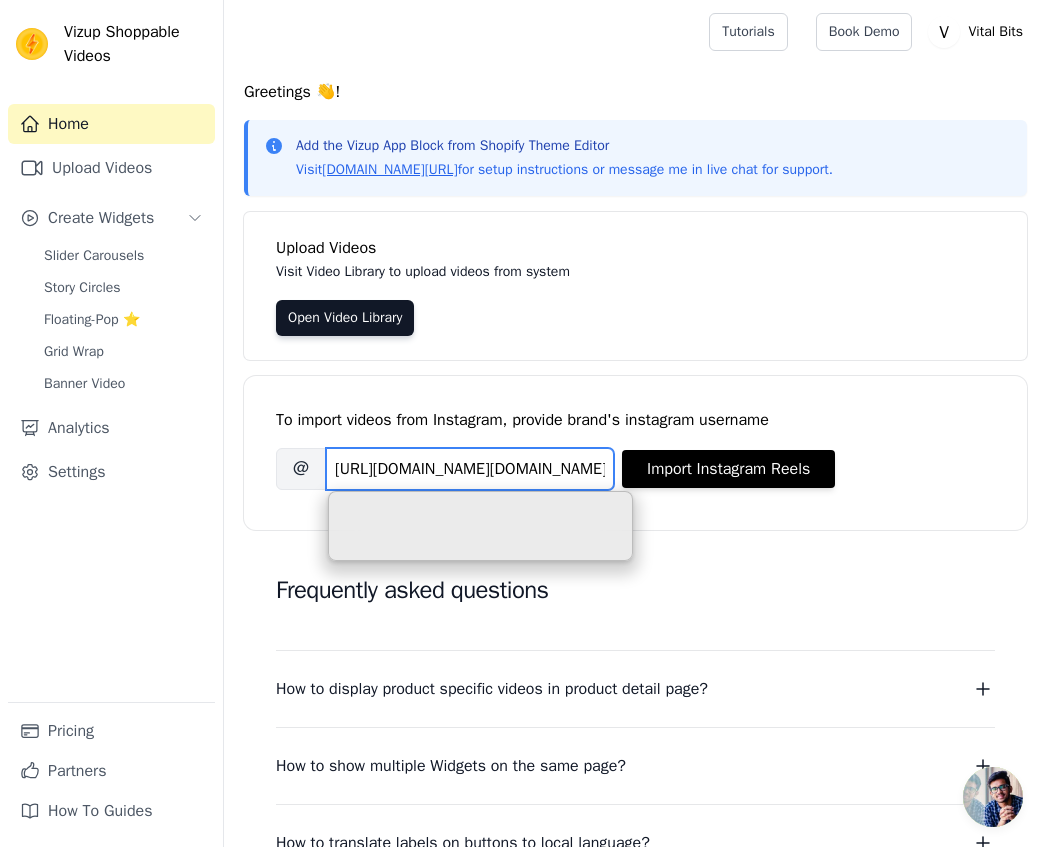 scroll, scrollTop: 0, scrollLeft: 7, axis: horizontal 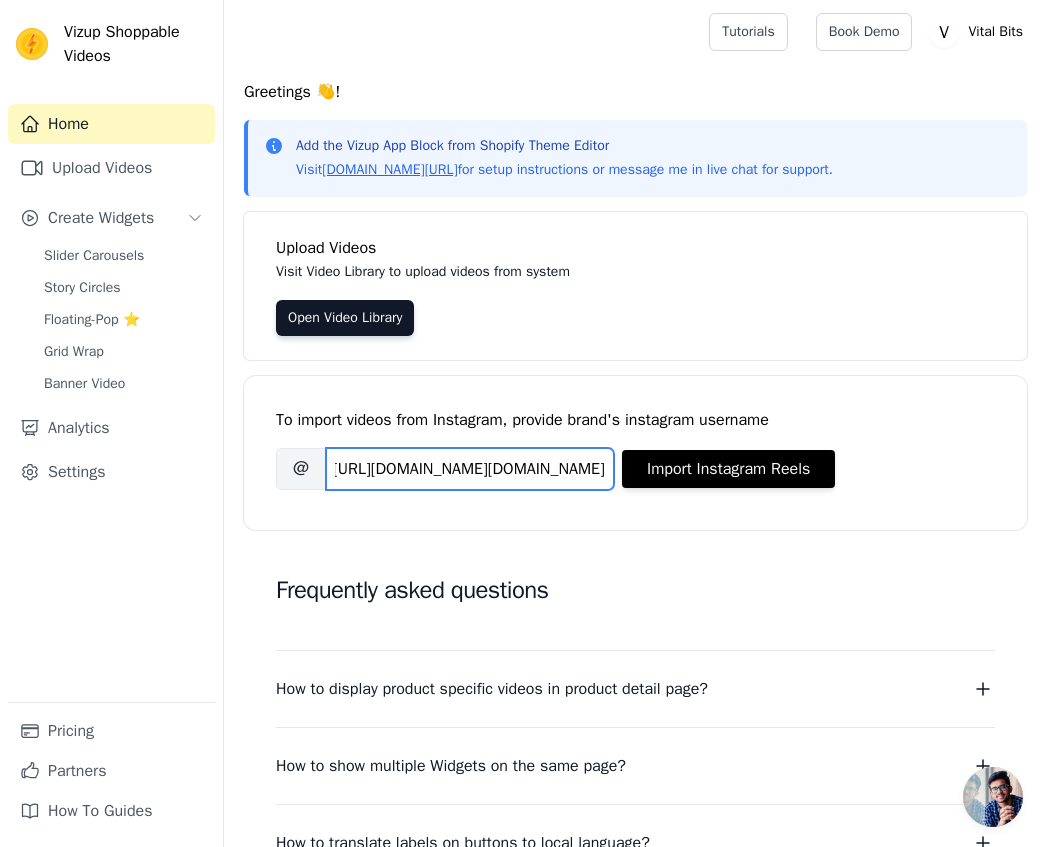 drag, startPoint x: 532, startPoint y: 466, endPoint x: 389, endPoint y: 417, distance: 151.16217 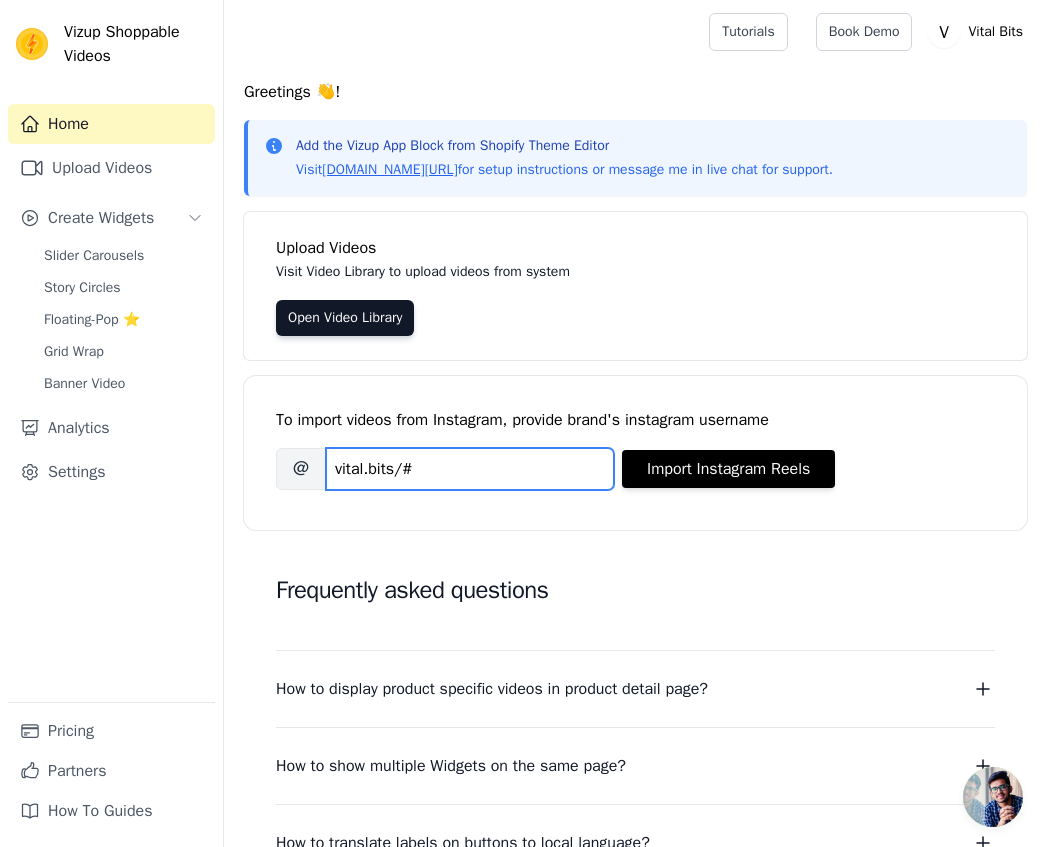 scroll, scrollTop: 0, scrollLeft: 0, axis: both 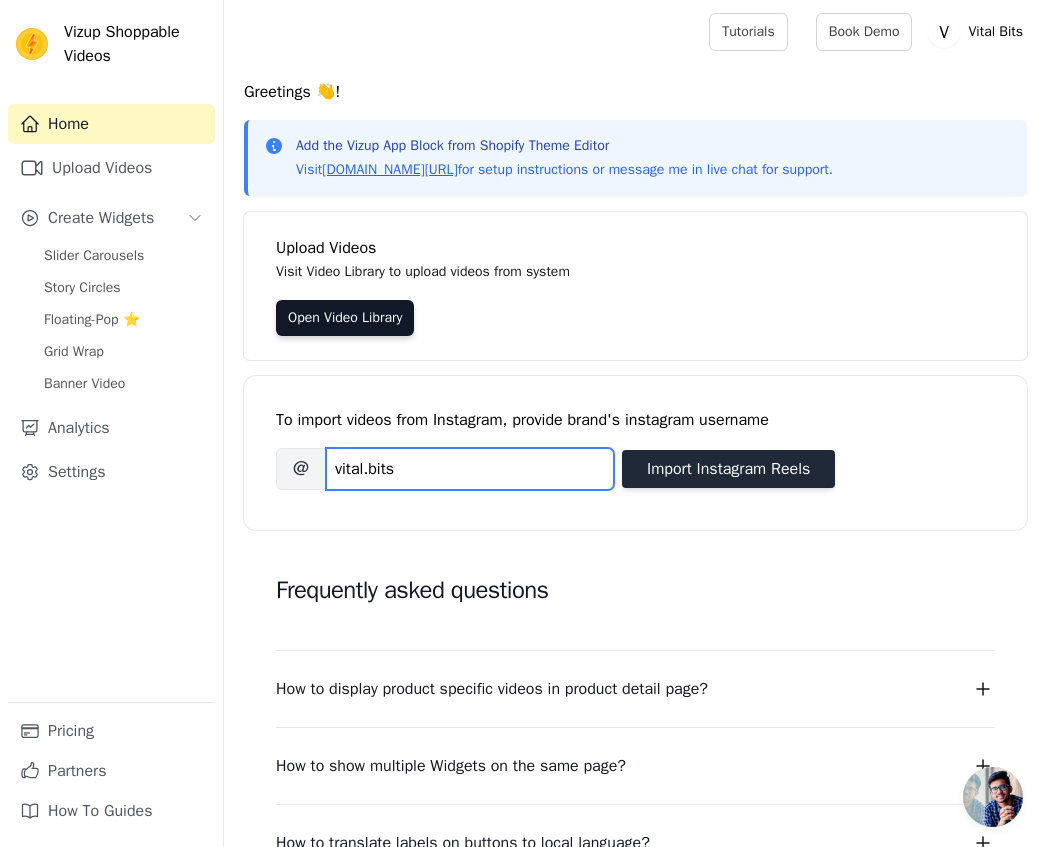 type on "vital.bits" 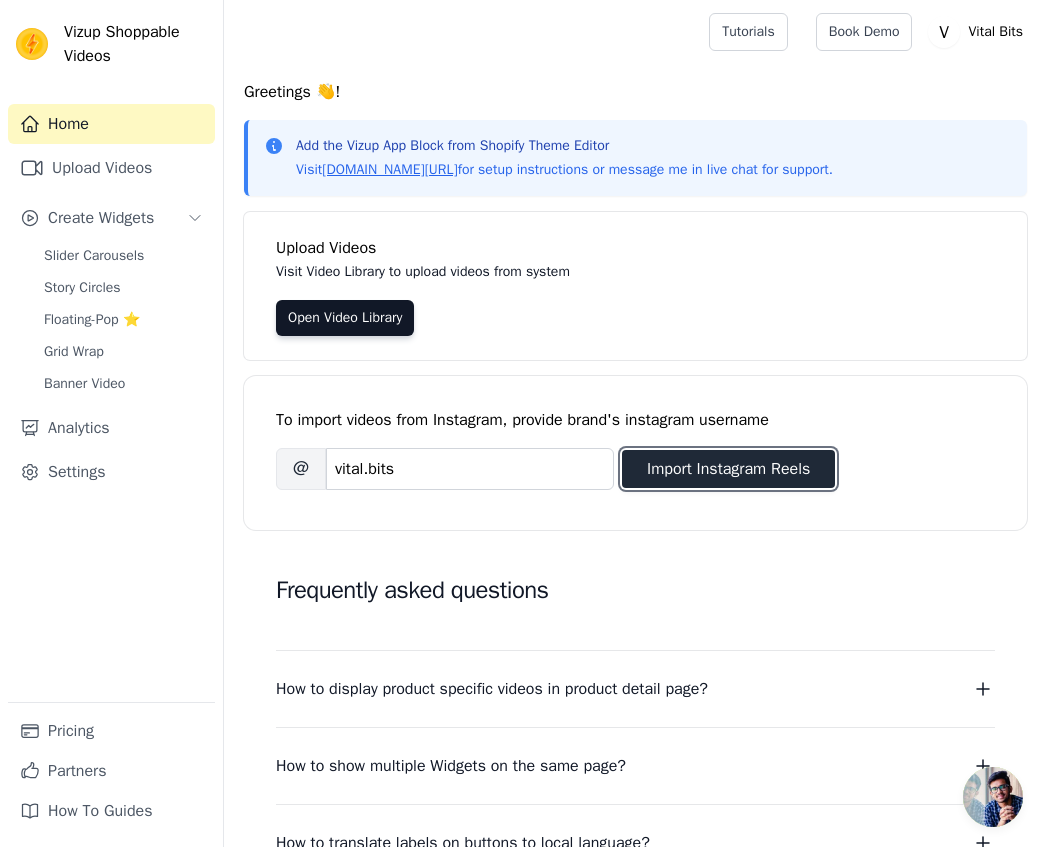 click on "Import Instagram Reels" at bounding box center [728, 469] 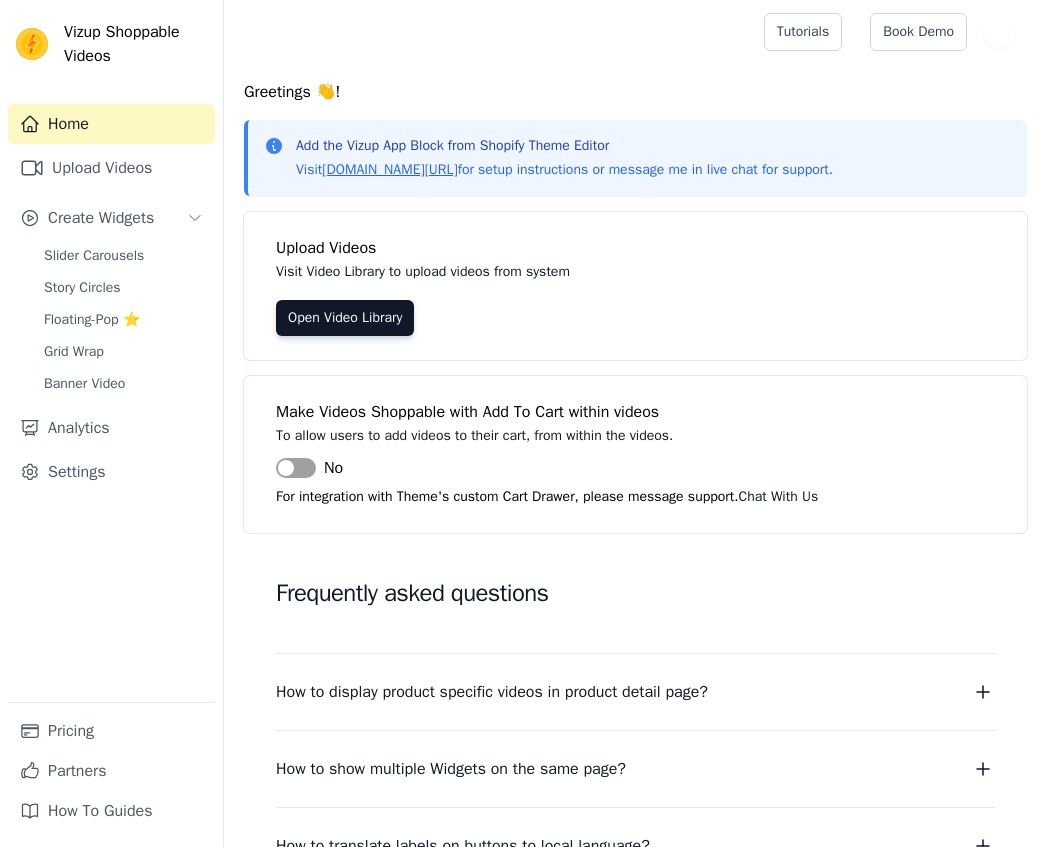 scroll, scrollTop: 0, scrollLeft: 0, axis: both 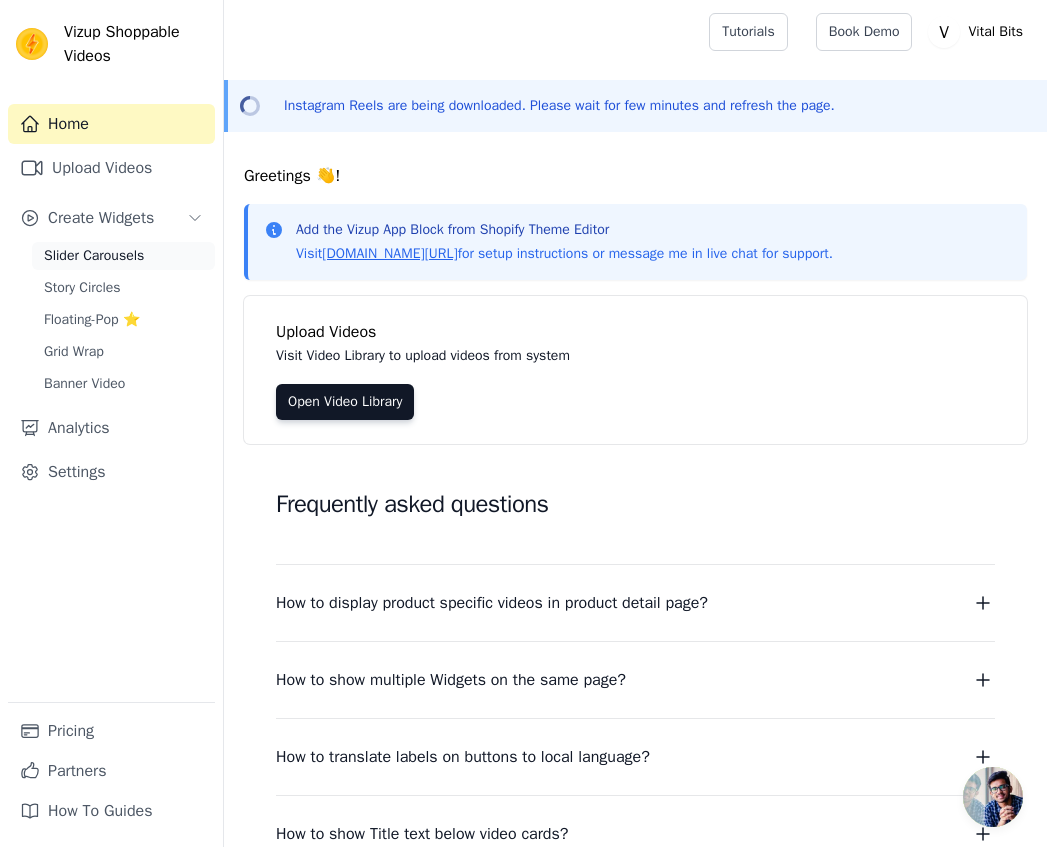 click on "Slider Carousels" at bounding box center (94, 256) 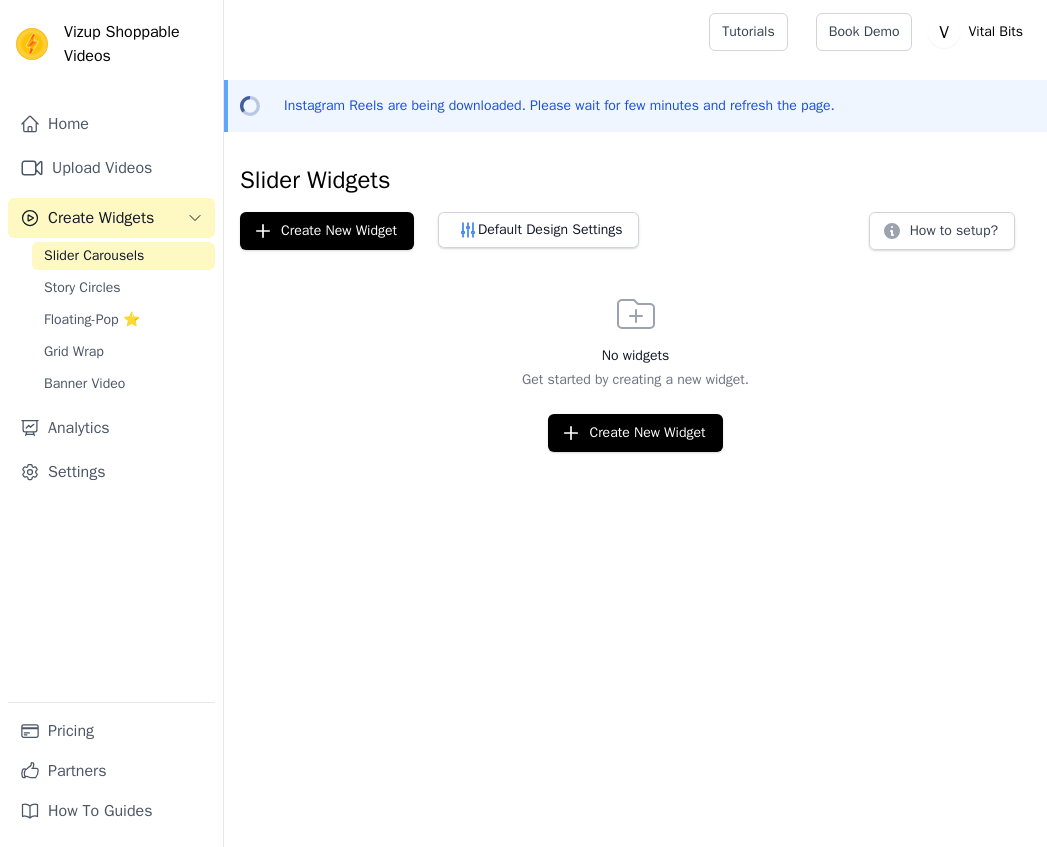 scroll, scrollTop: 0, scrollLeft: 0, axis: both 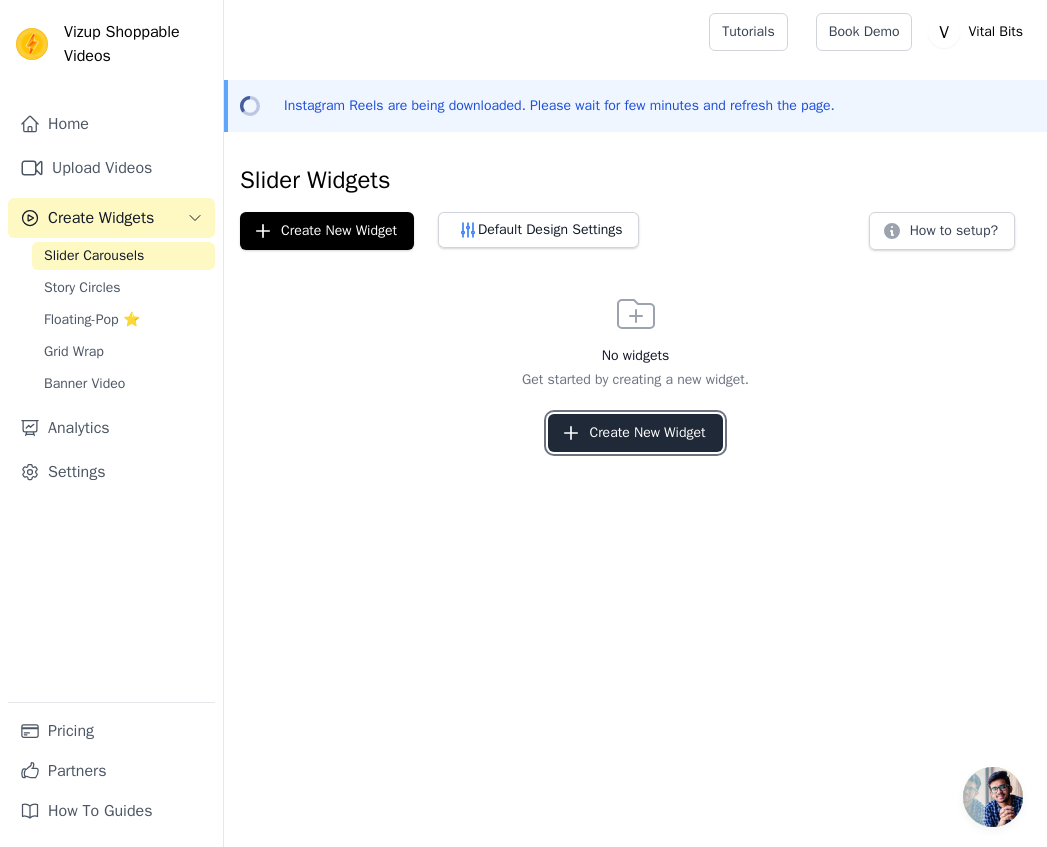 click on "Create New Widget" at bounding box center [635, 433] 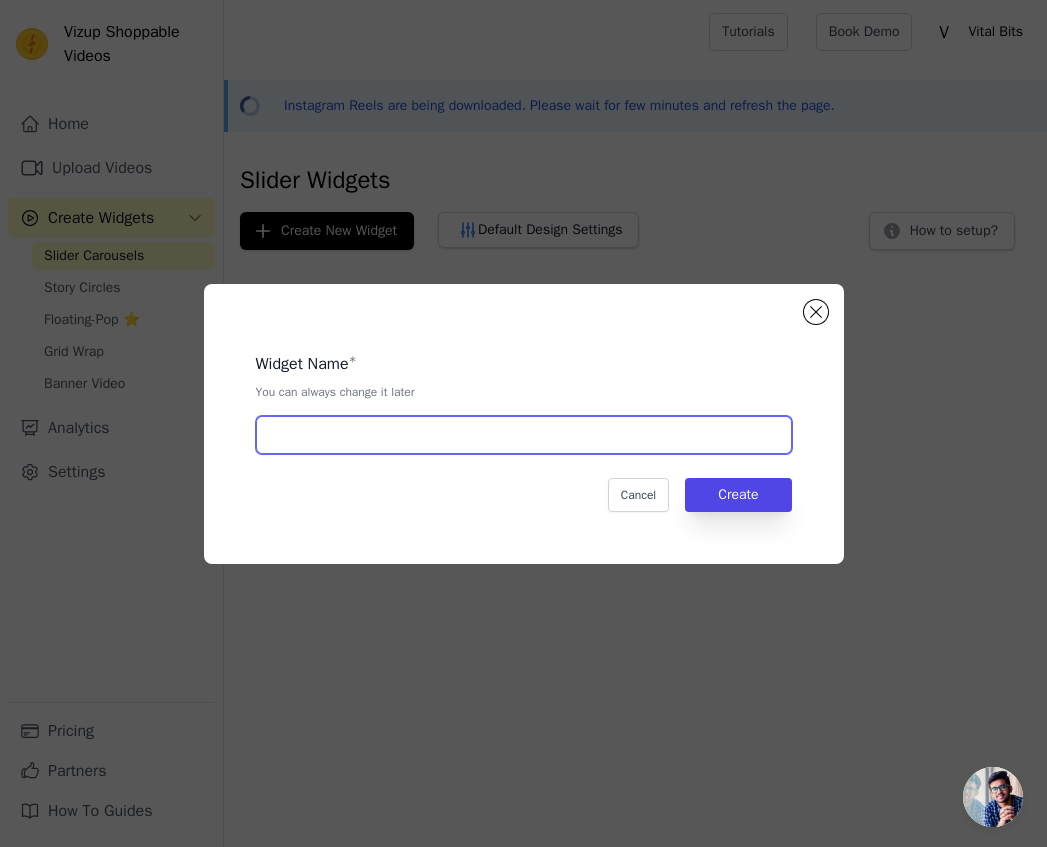 click at bounding box center (524, 435) 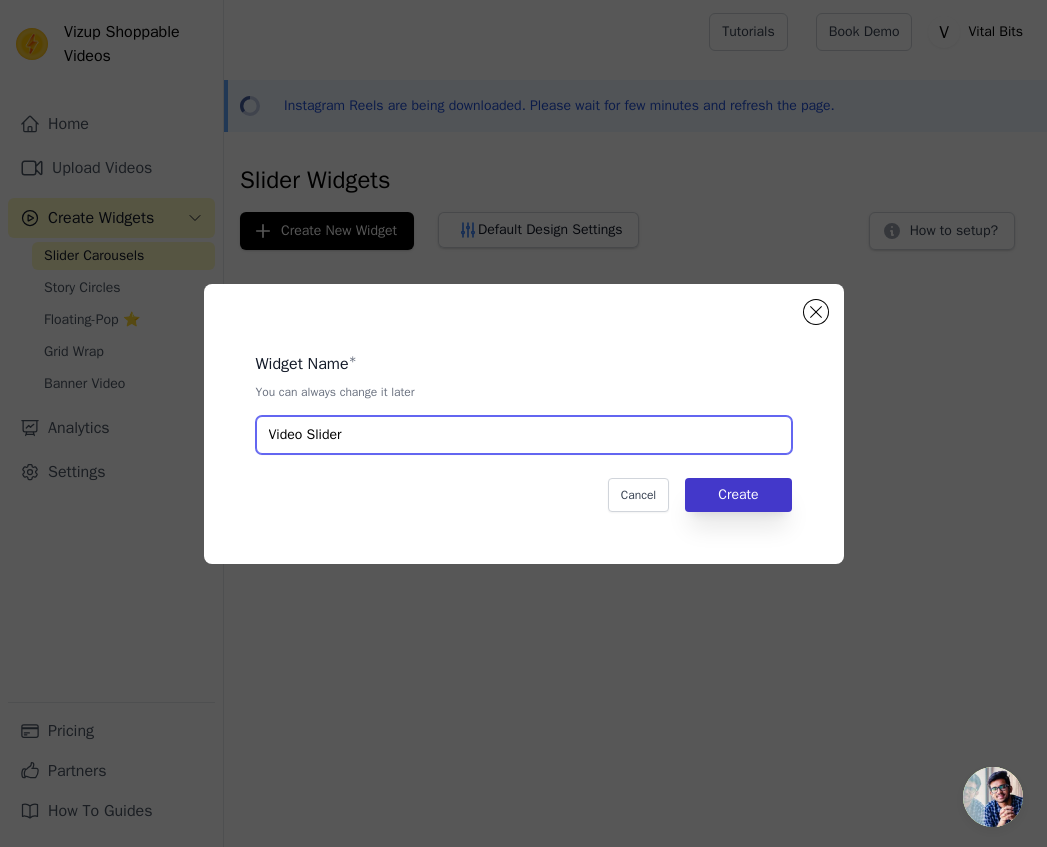 type on "Video Slider" 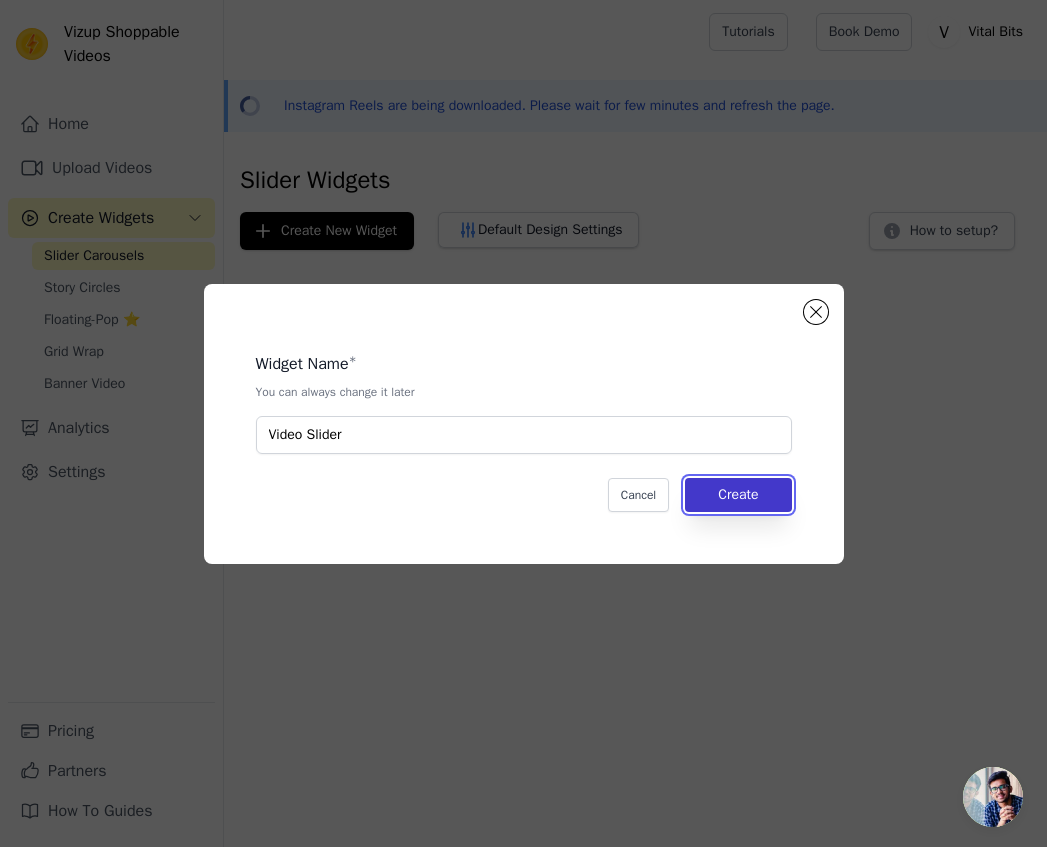 click on "Create" at bounding box center [738, 495] 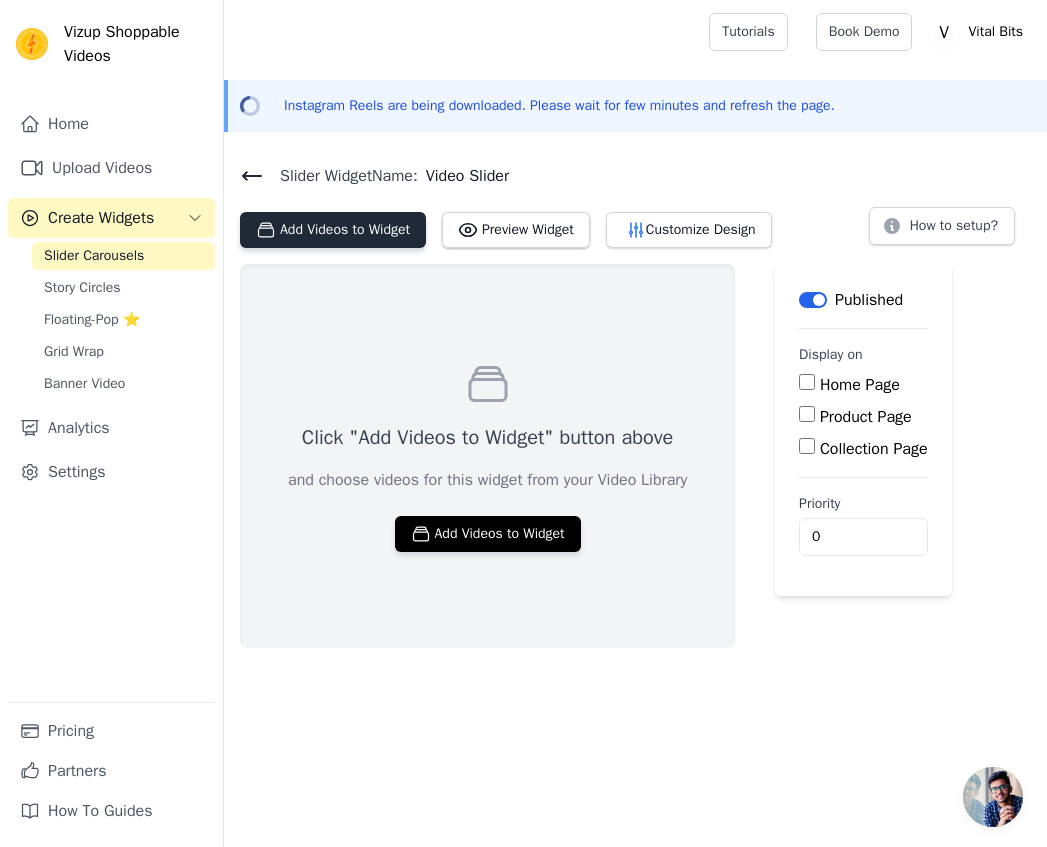 click on "Add Videos to Widget" at bounding box center [333, 230] 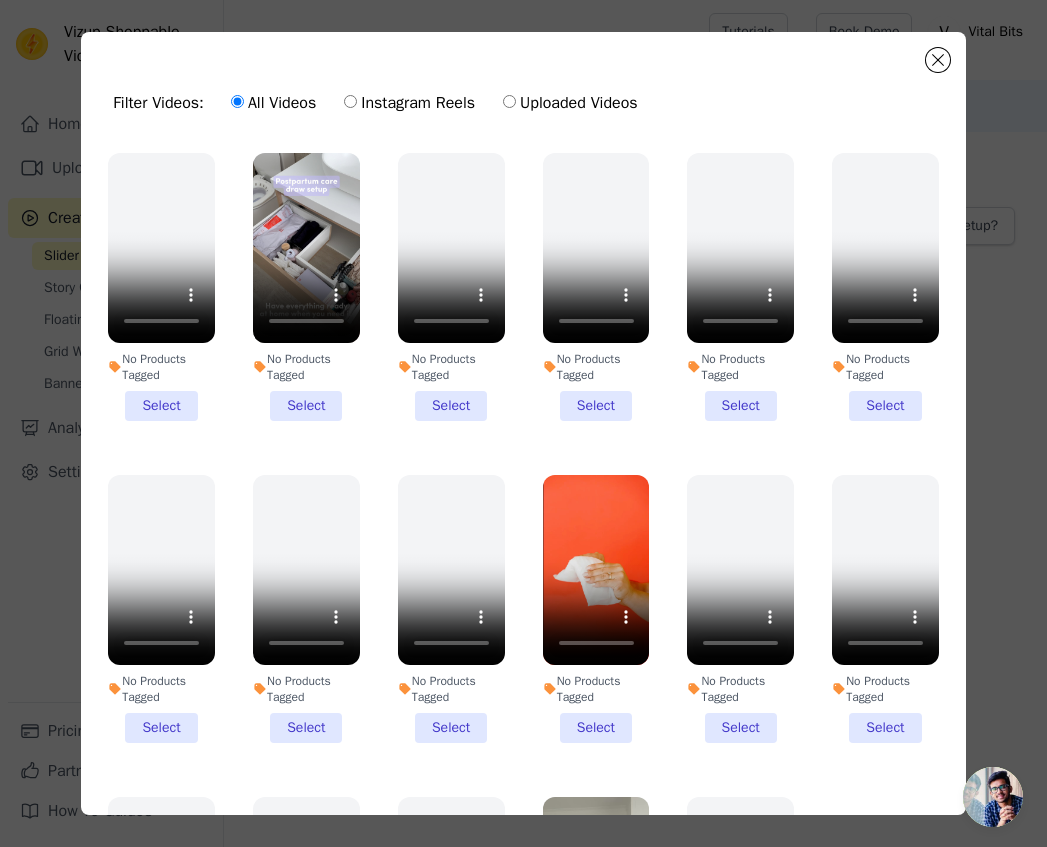 click on "No Products Tagged     Select" at bounding box center (306, 287) 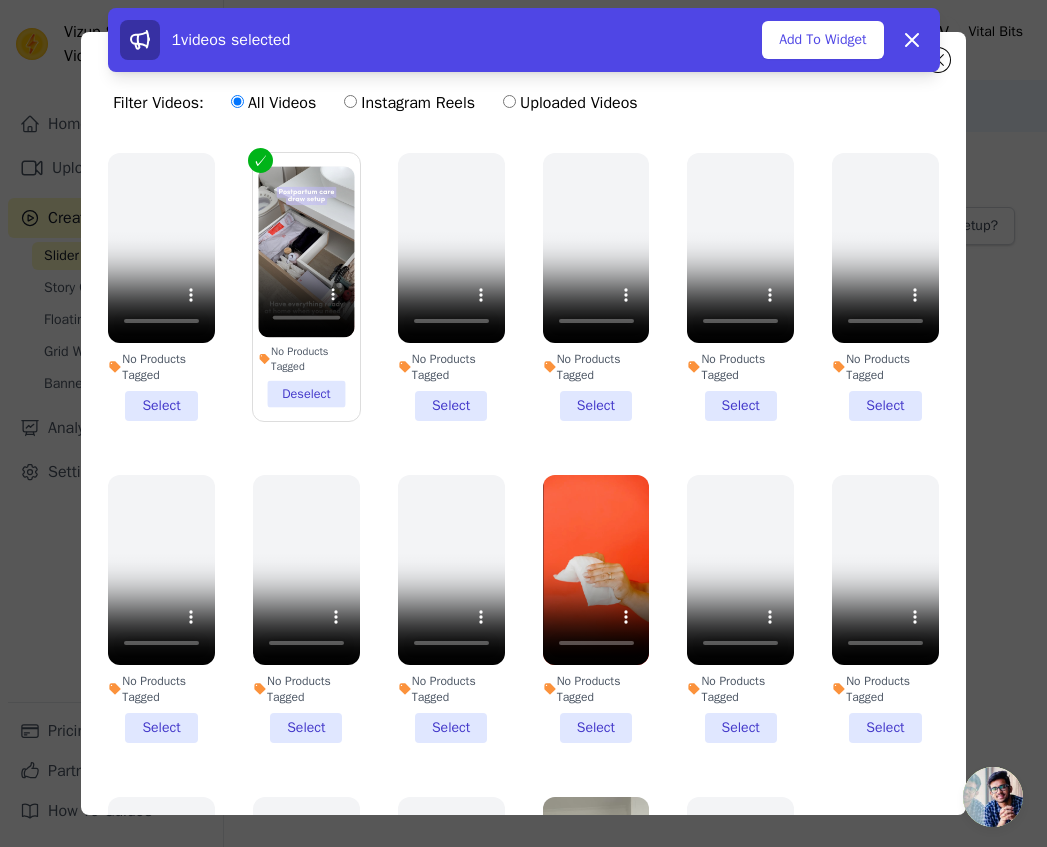 click on "No Products Tagged     Select" at bounding box center [596, 609] 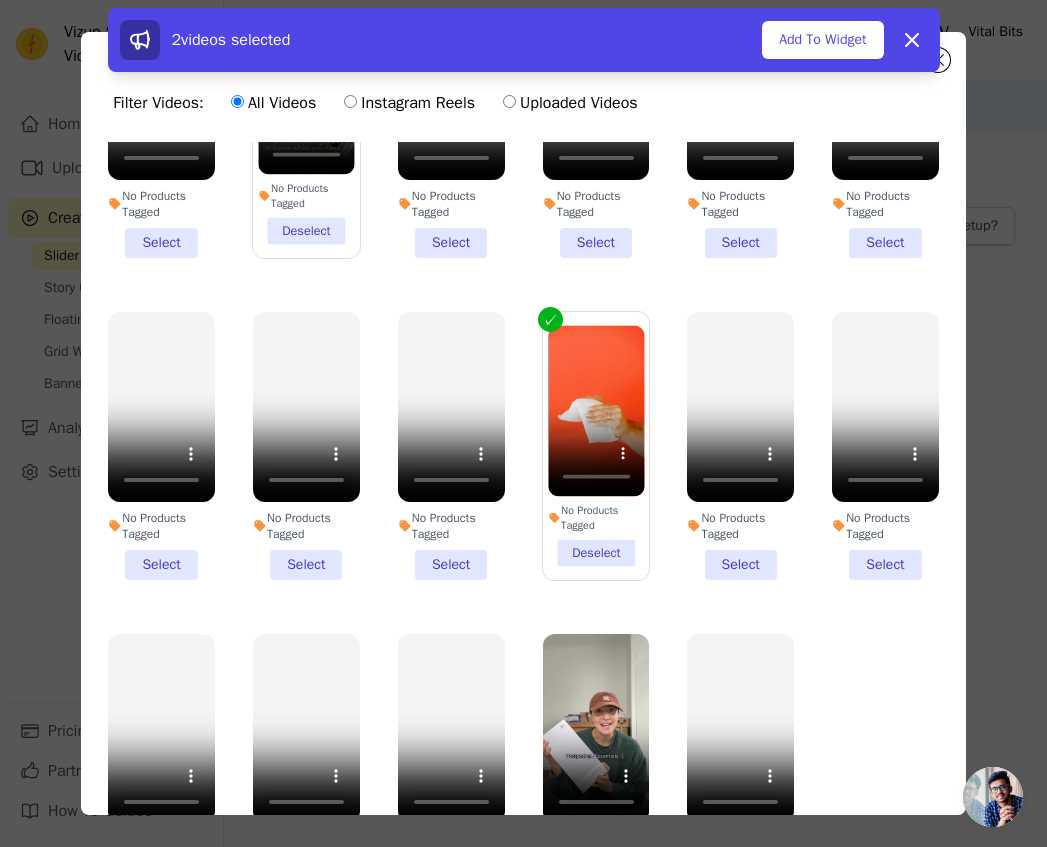 scroll, scrollTop: 182, scrollLeft: 0, axis: vertical 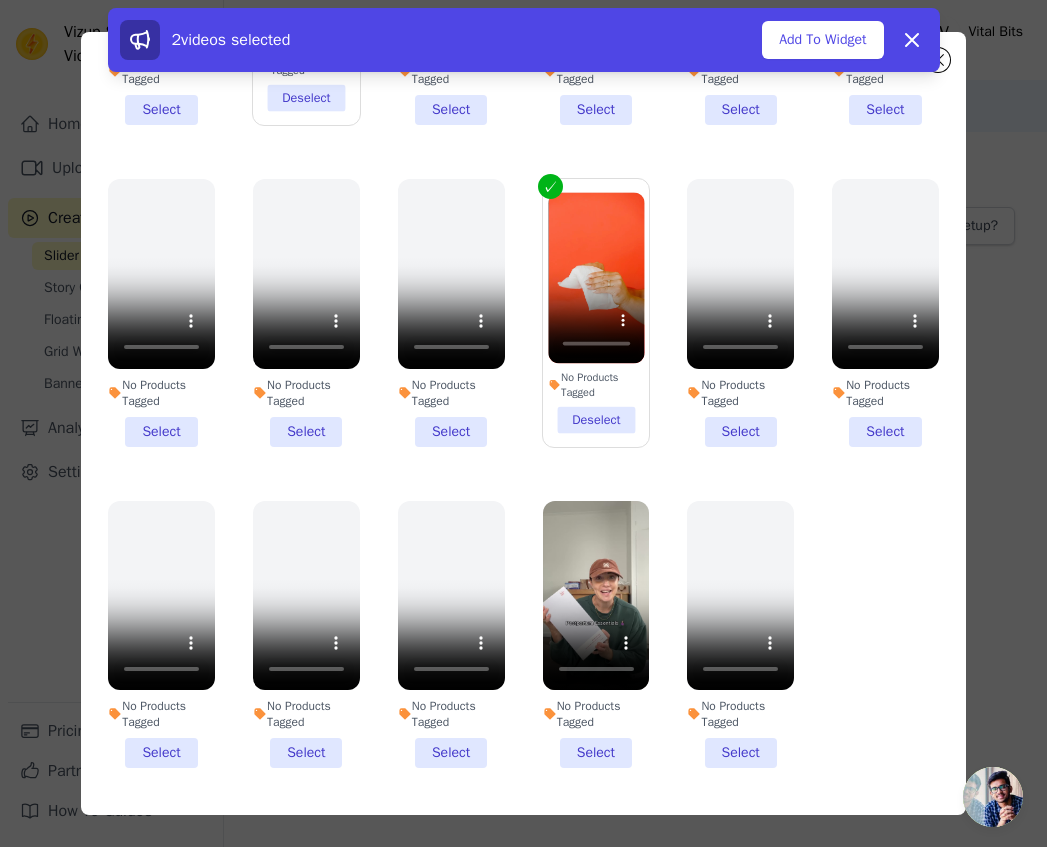 click on "No Products Tagged     Select" at bounding box center (596, 635) 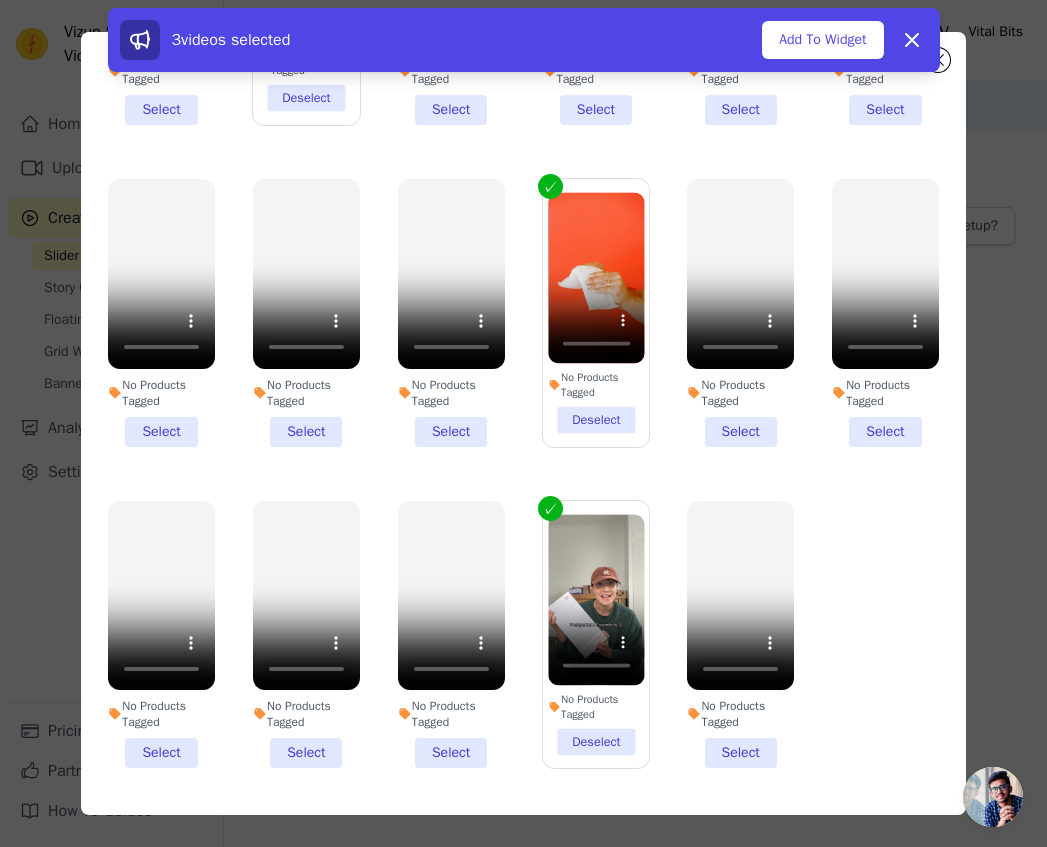 scroll, scrollTop: 174, scrollLeft: 0, axis: vertical 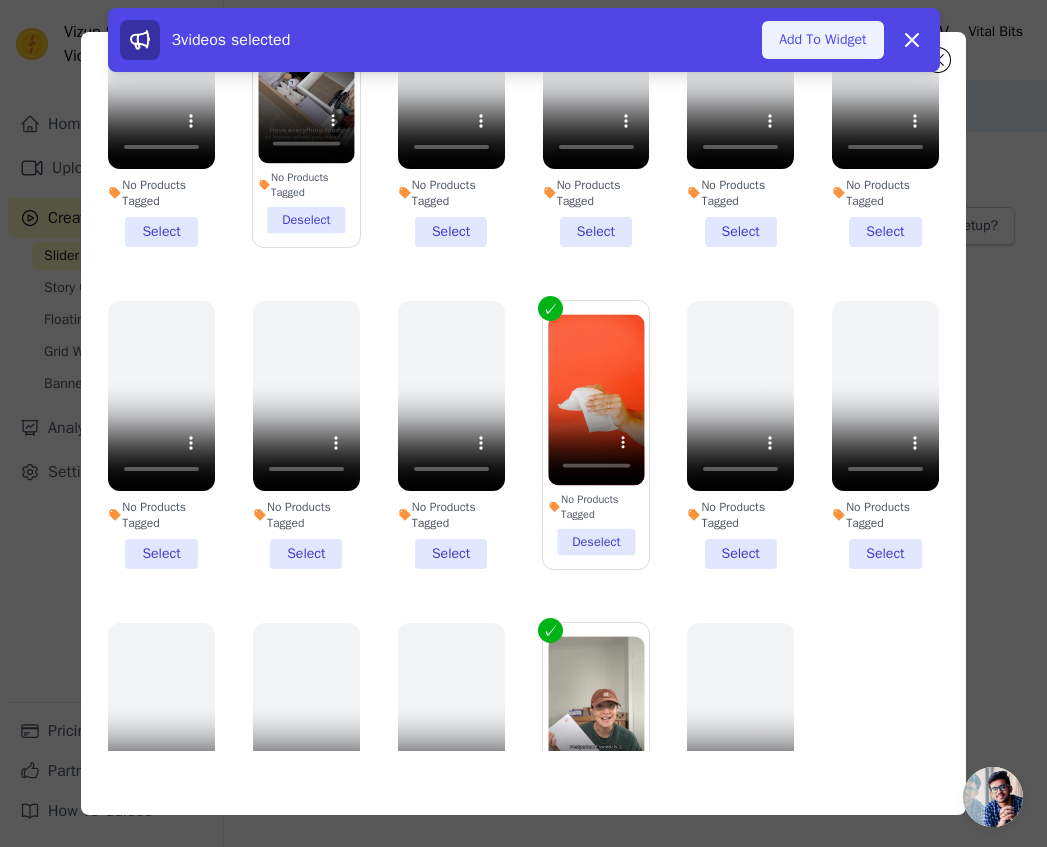 click on "Add To Widget" at bounding box center (822, 40) 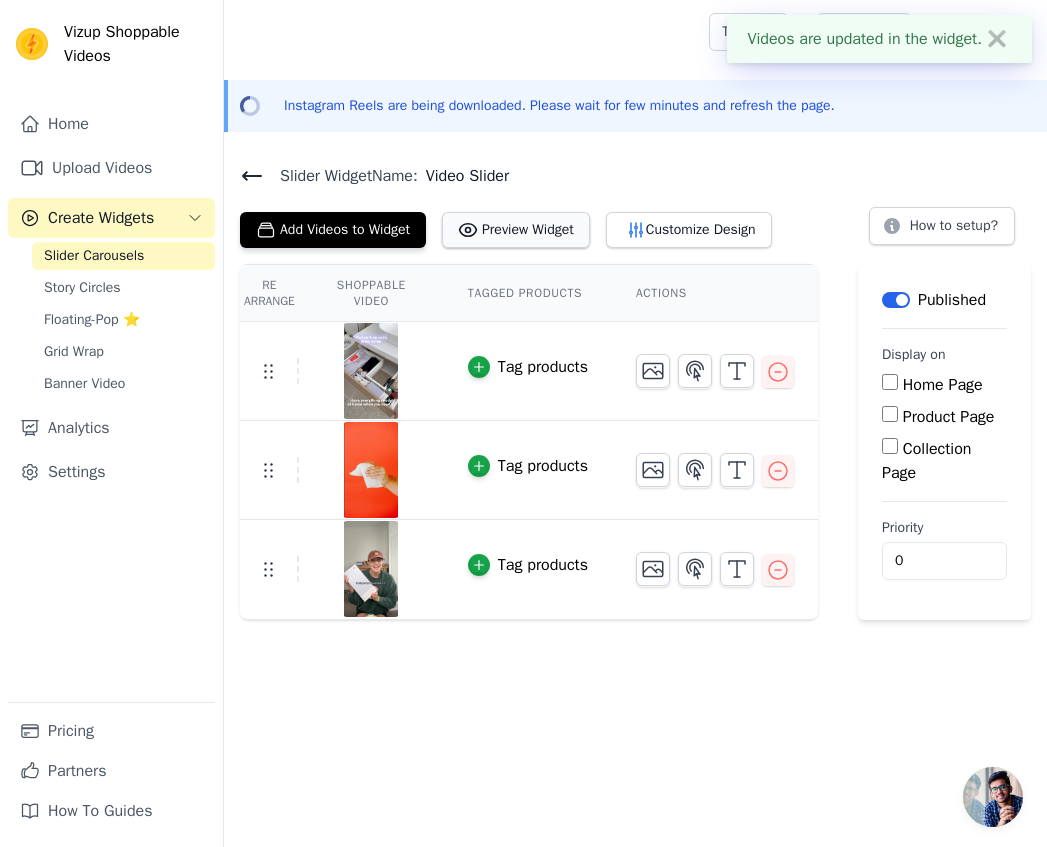 click on "Preview Widget" at bounding box center [516, 230] 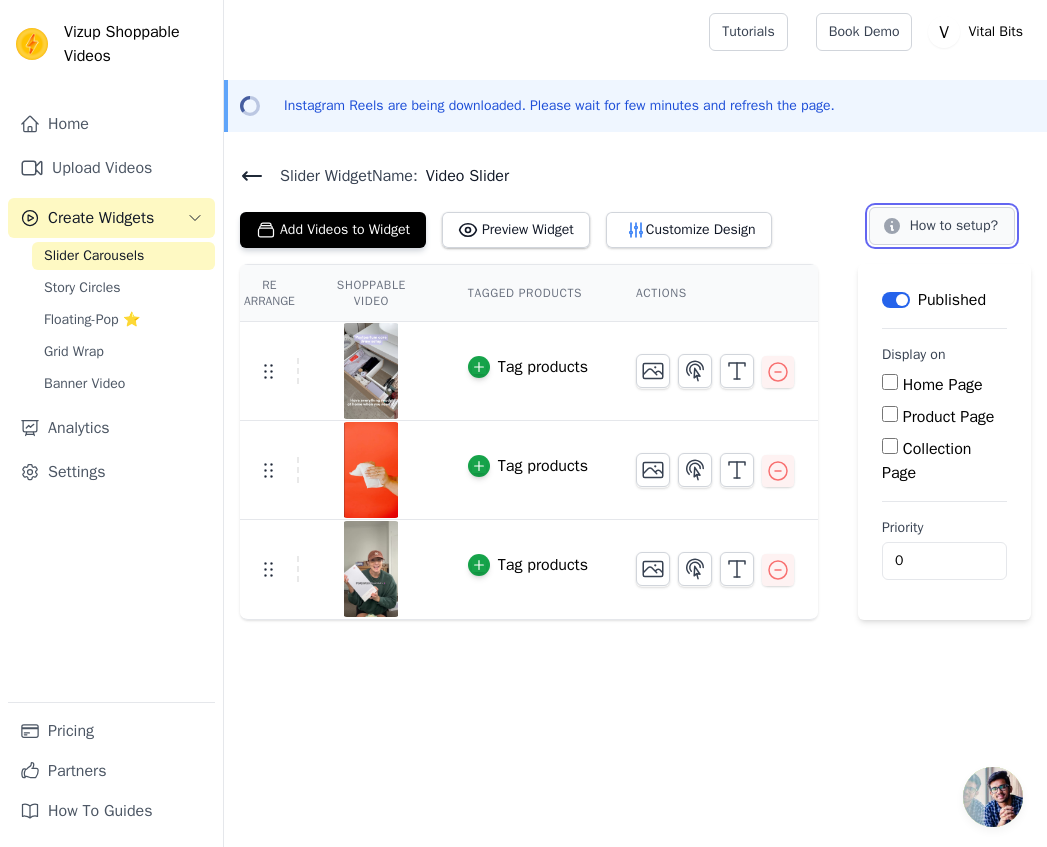 click on "How to setup?" at bounding box center (942, 226) 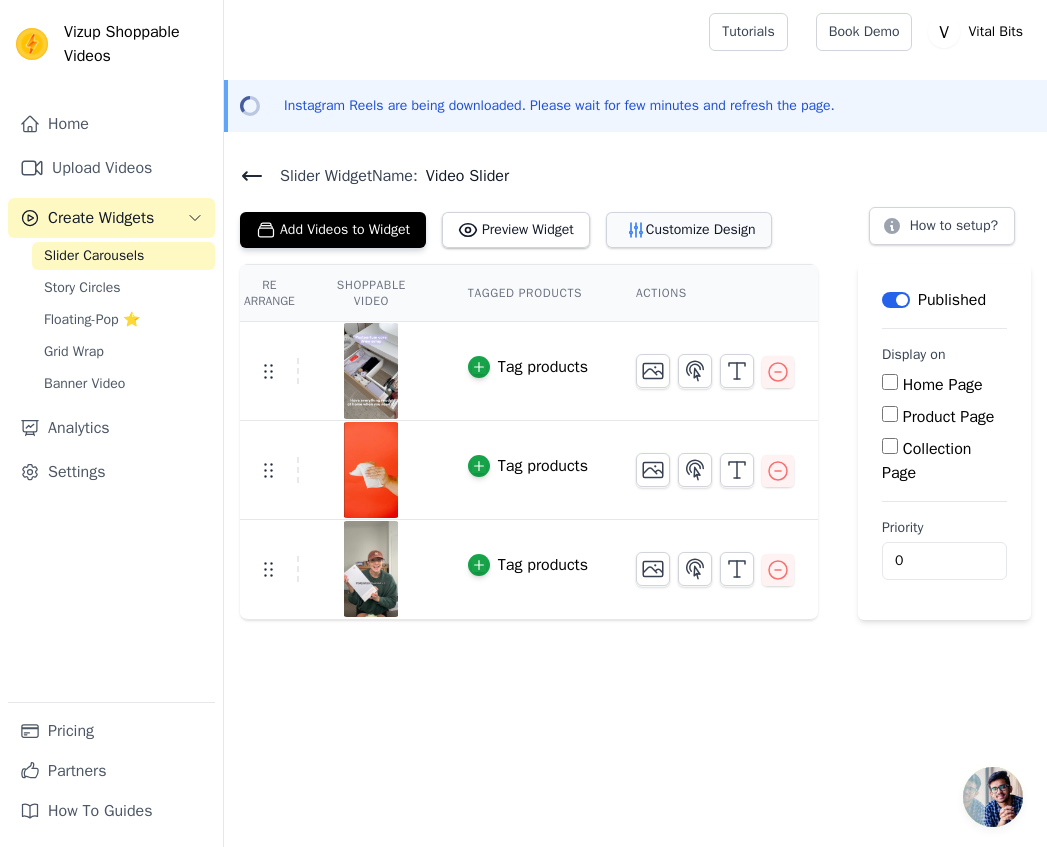 click on "Customize Design" at bounding box center (689, 230) 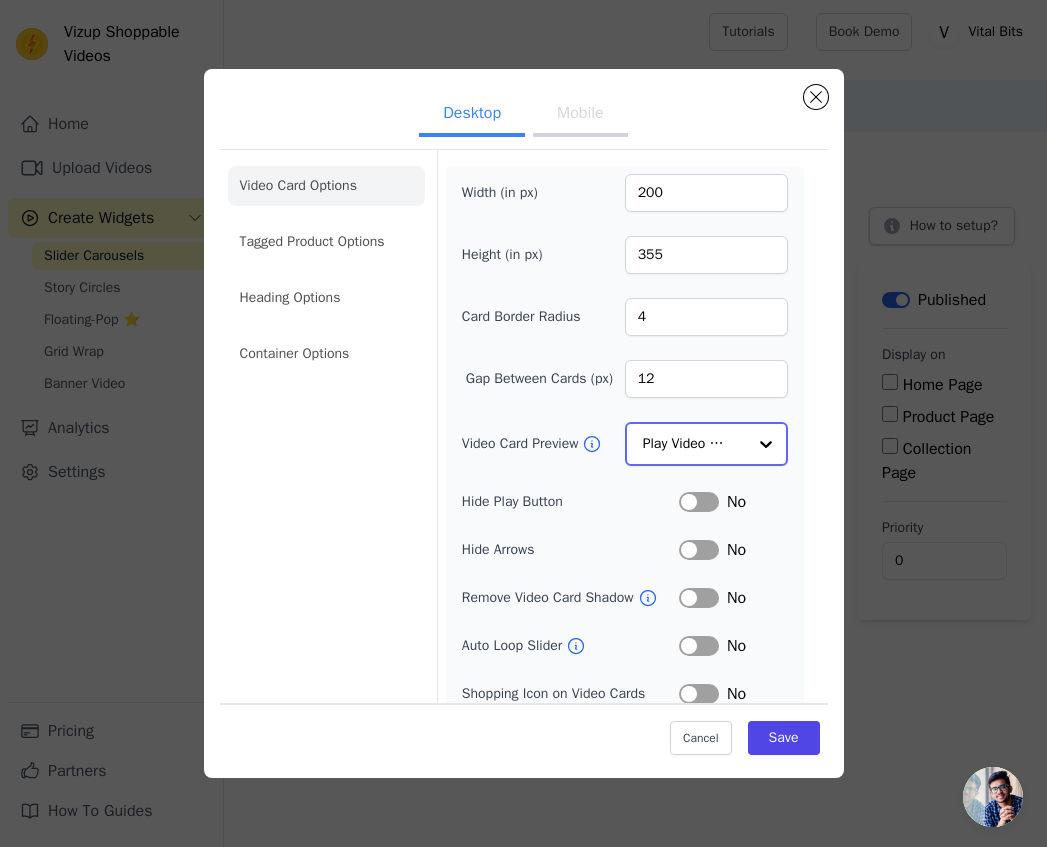 click on "Video Card Preview" 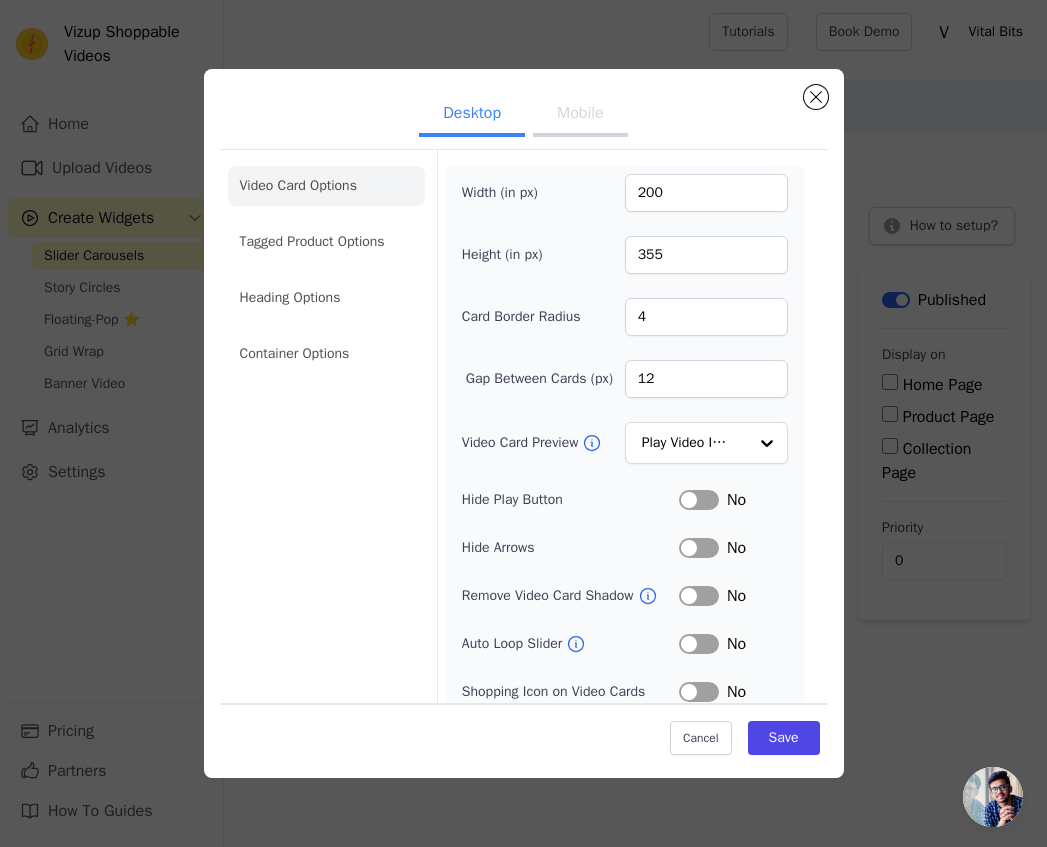 click on "Width (in px)   200   Height (in px)   355   Card Border Radius   4   Gap Between Cards (px)   12   Video Card Preview           Play Video In Loop               Hide Play Button   Label     No   Hide Arrows   Label     No   Remove Video Card Shadow     Label     No   Auto Loop Slider     Label     No   Shopping Icon on Video Cards   Label     No   Add to Cart on Video Cards     Label     No" at bounding box center (625, 463) 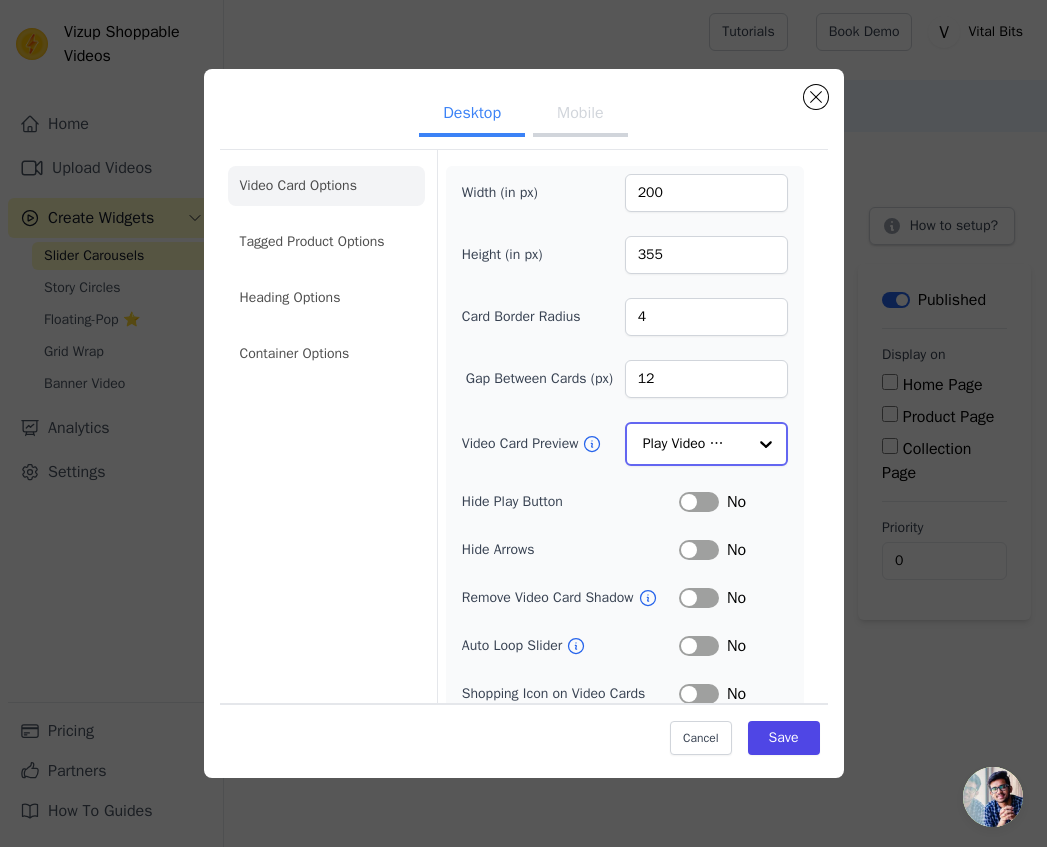 click on "Video Card Preview" 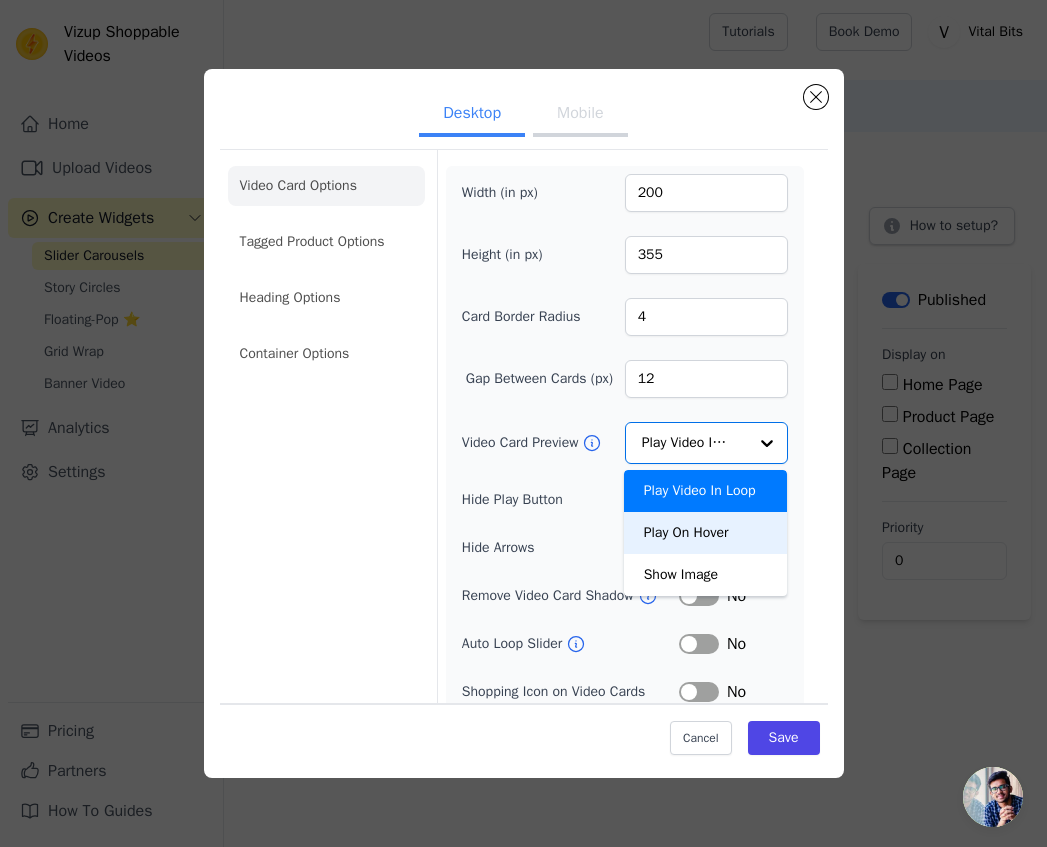click on "Video Card Options Tagged Product Options Heading Options Container Options   Width (in px)   200   Height (in px)   355   Card Border Radius   4   Gap Between Cards (px)   12   Video Card Preview       Play Video In Loop   Play On Hover   Show Image       Option Play Video In Loop, selected.   You are currently focused on option Play On Hover. There are 3 results available.     Play Video In Loop               Hide Play Button   Label     No   Hide Arrows   Label     No   Remove Video Card Shadow     Label     No   Auto Loop Slider     Label     No   Shopping Icon on Video Cards   Label     No   Add to Cart on Video Cards     Label     No" at bounding box center (524, 458) 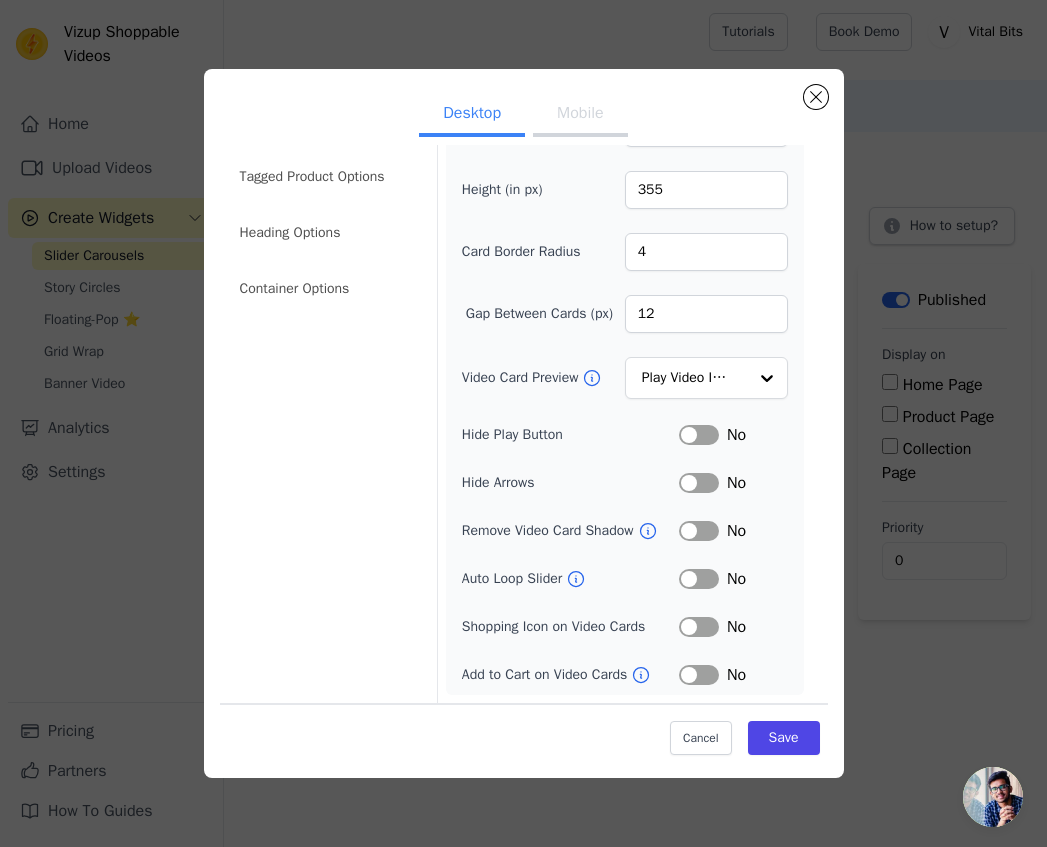 scroll, scrollTop: 0, scrollLeft: 0, axis: both 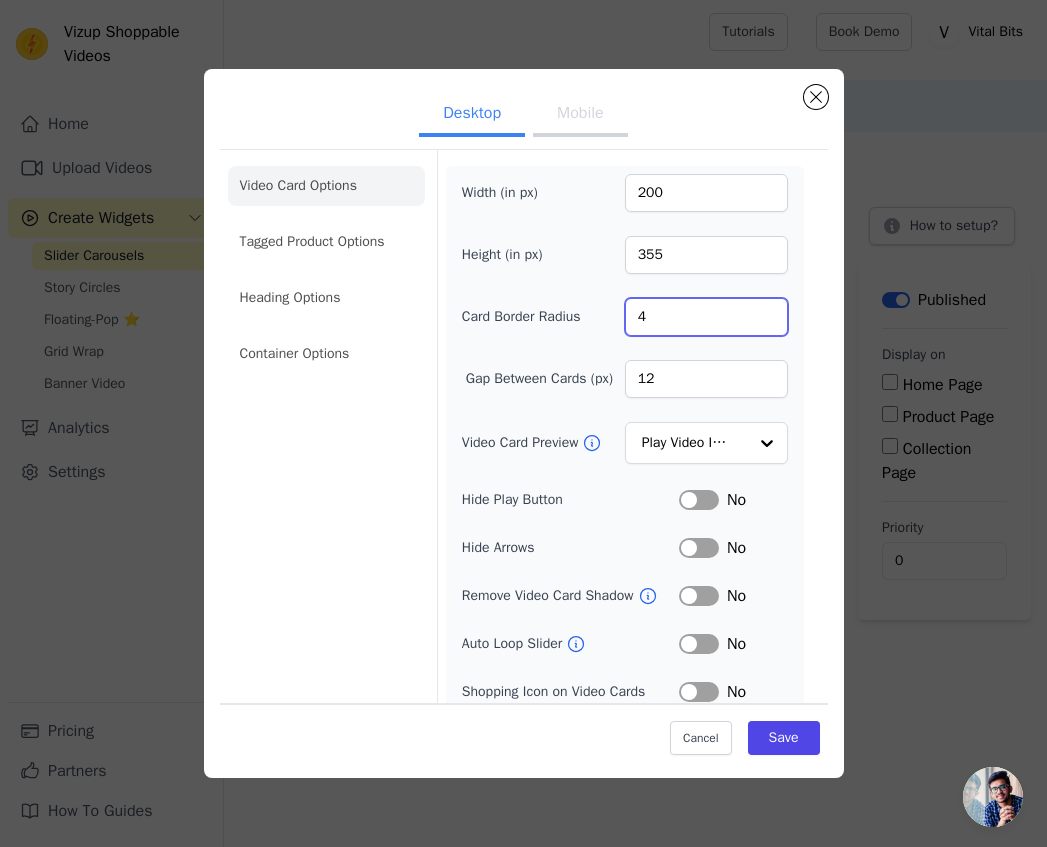 click on "Card Border Radius   4" at bounding box center [625, 317] 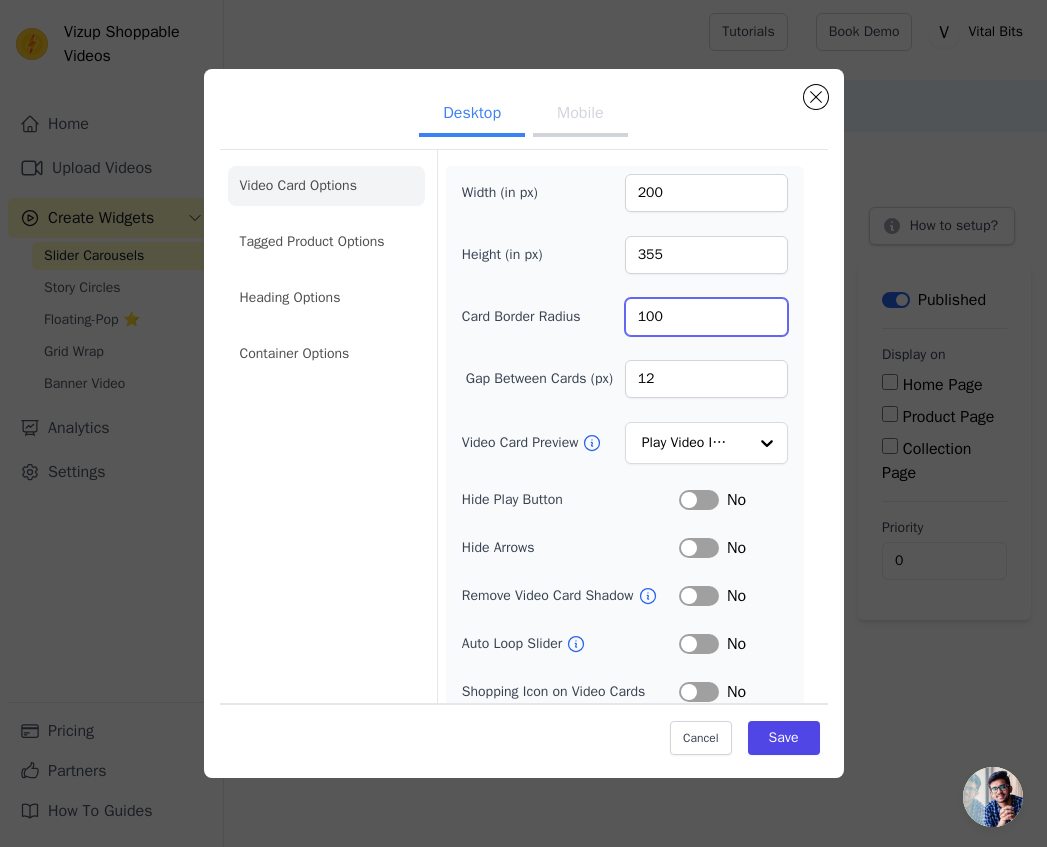 type on "100" 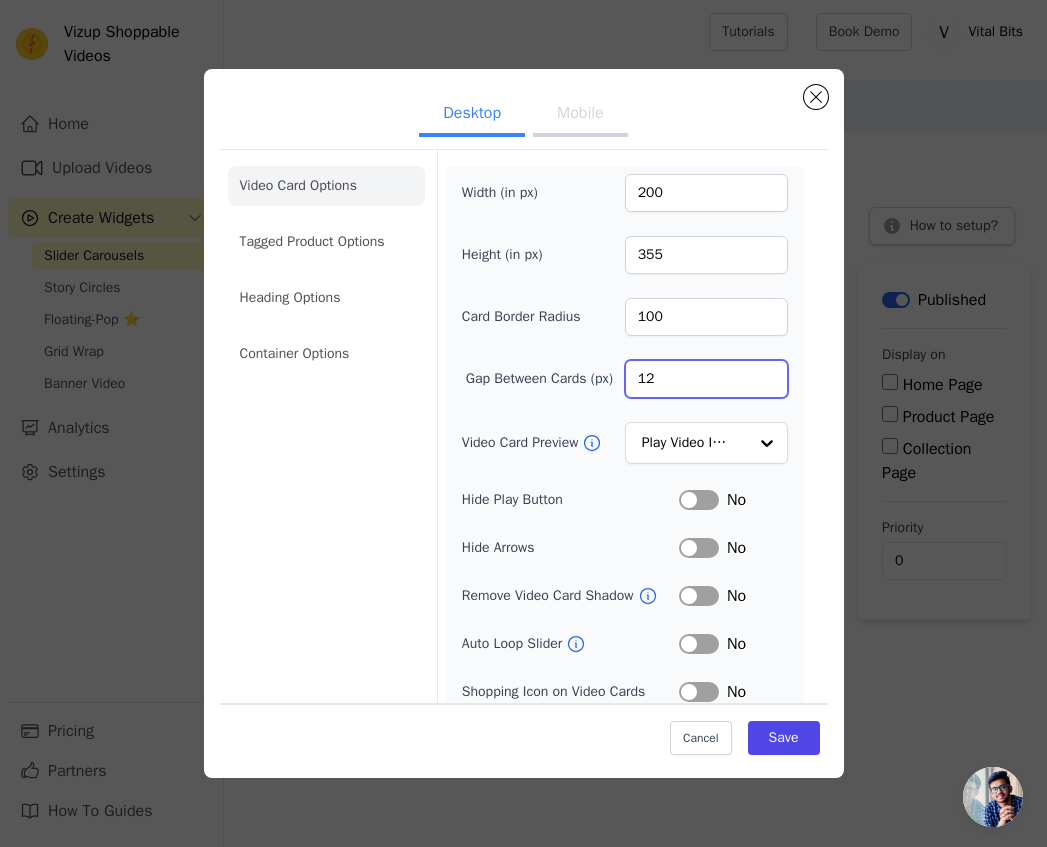 click on "12" at bounding box center (706, 379) 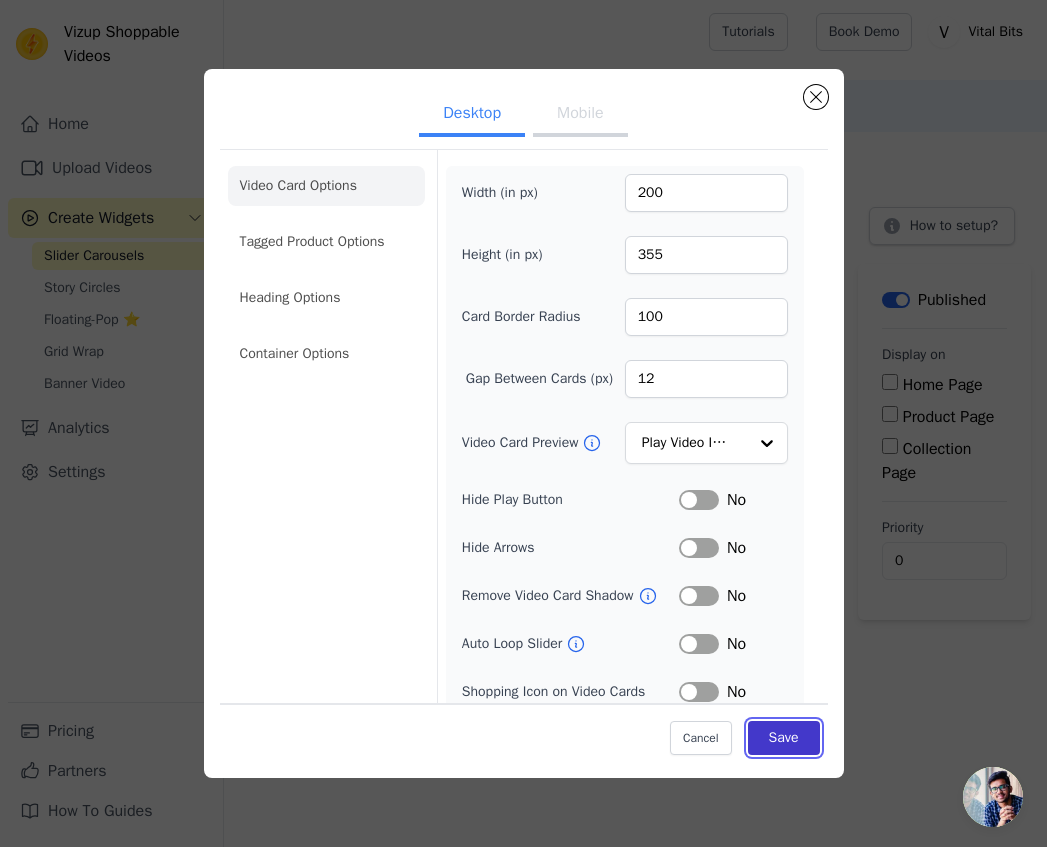 click on "Save" at bounding box center [784, 737] 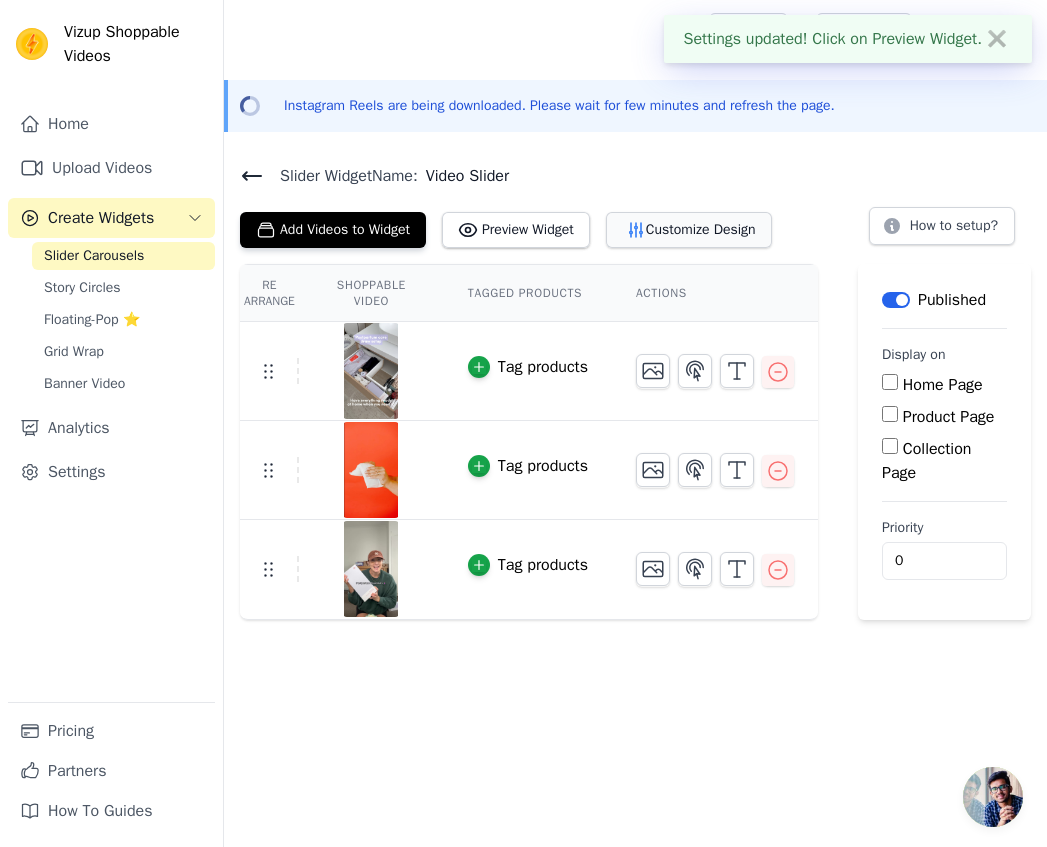 click on "Customize Design" at bounding box center (689, 230) 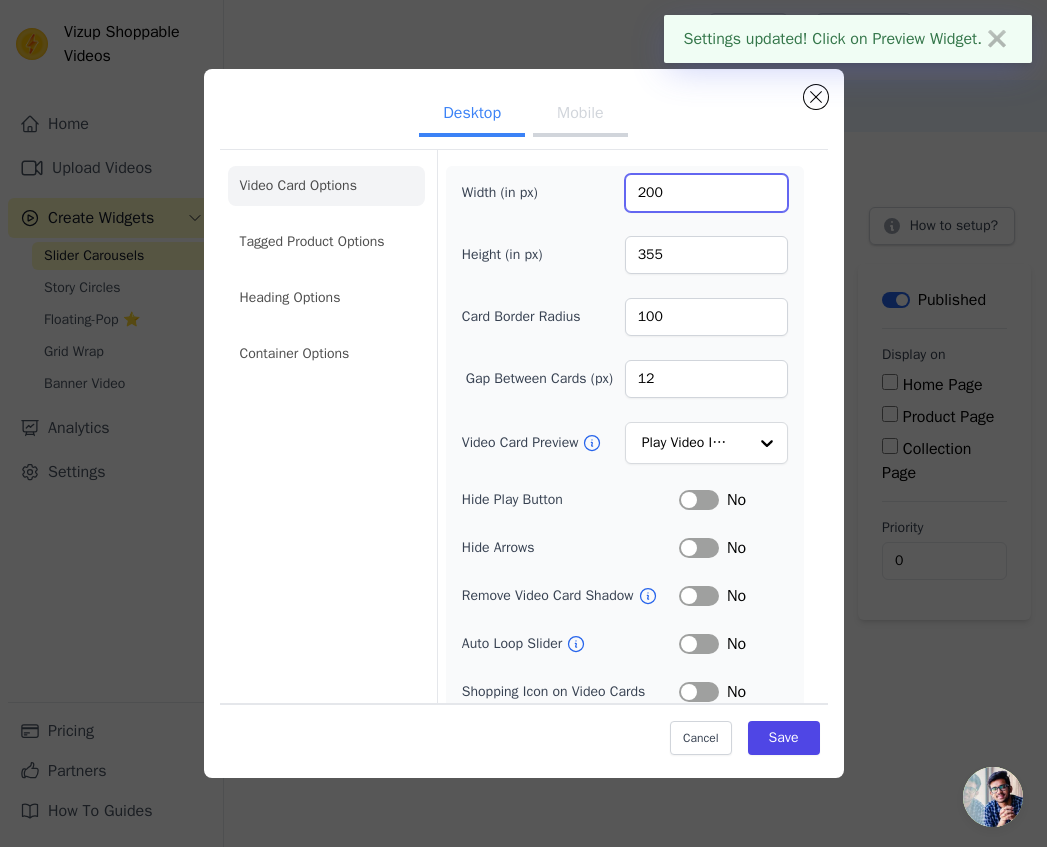 click on "Width (in px)   200" at bounding box center [625, 193] 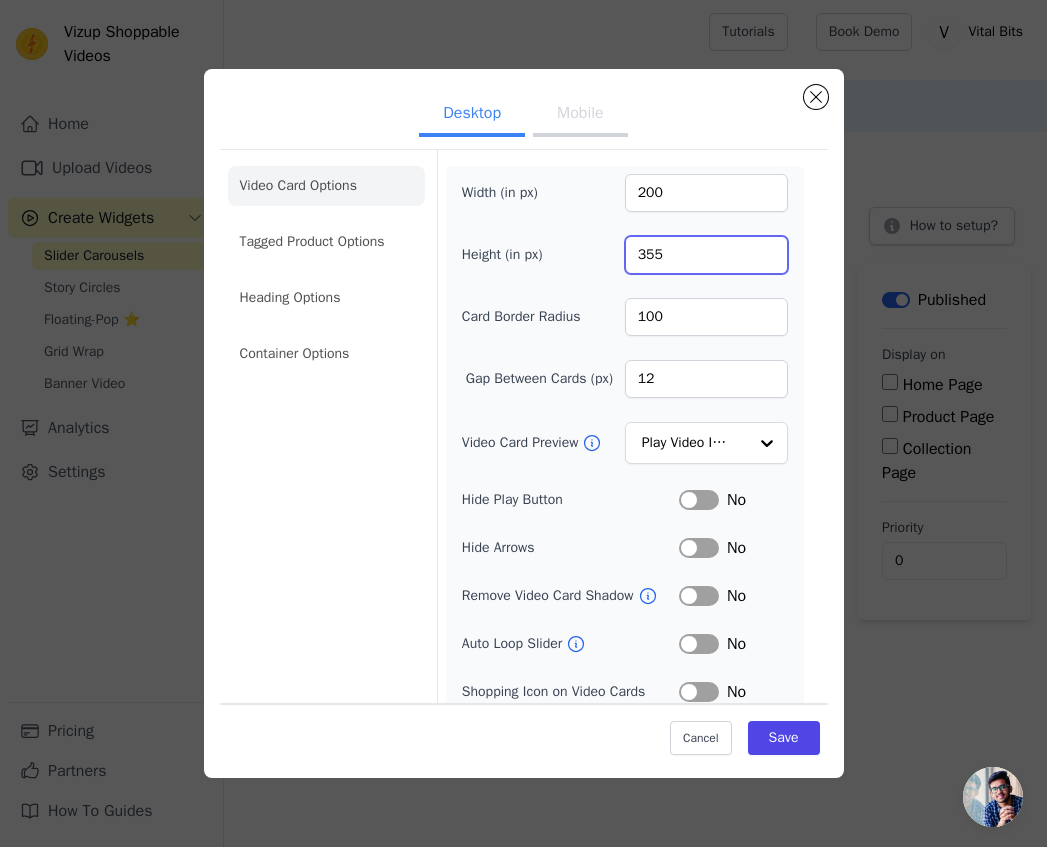 click on "355" at bounding box center [706, 255] 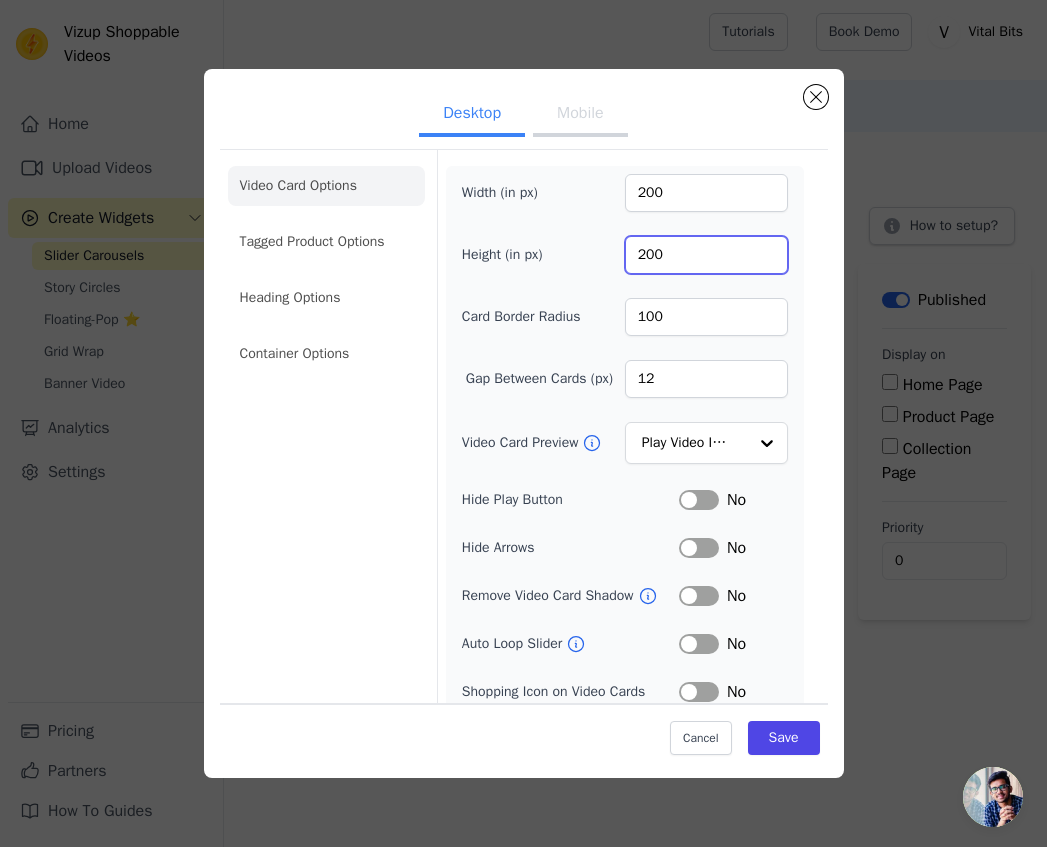 type on "200" 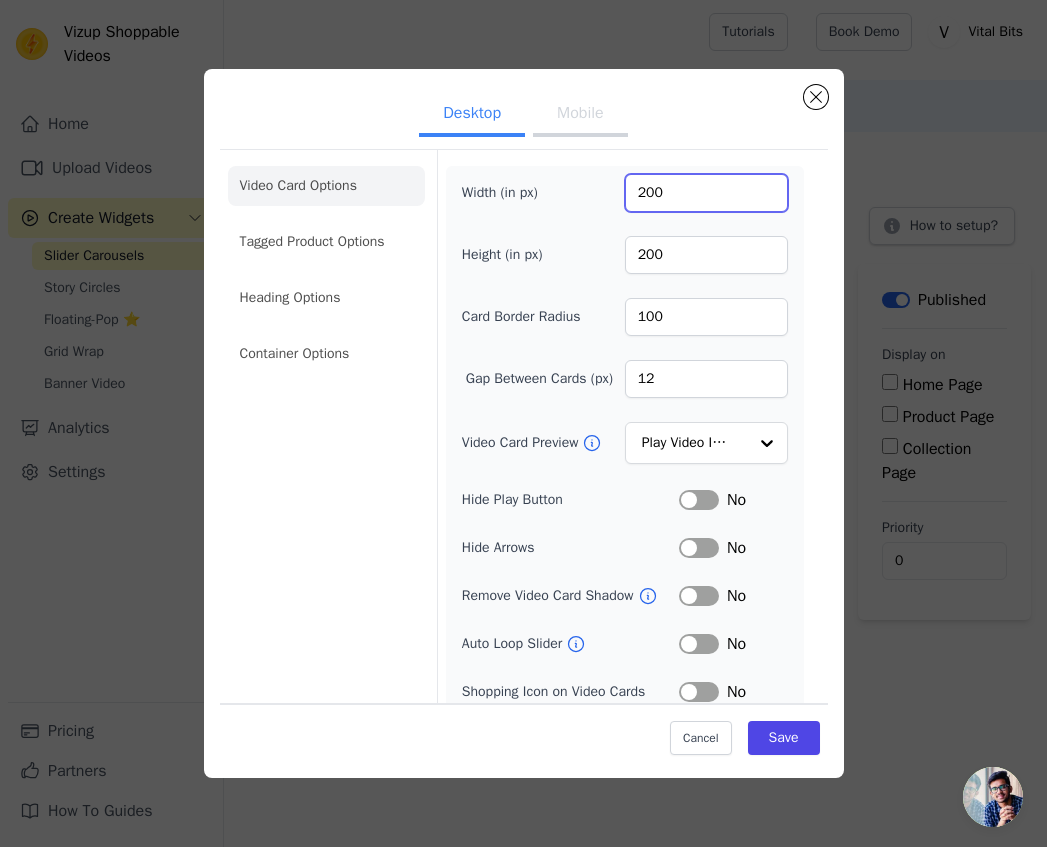 click on "200" at bounding box center [706, 193] 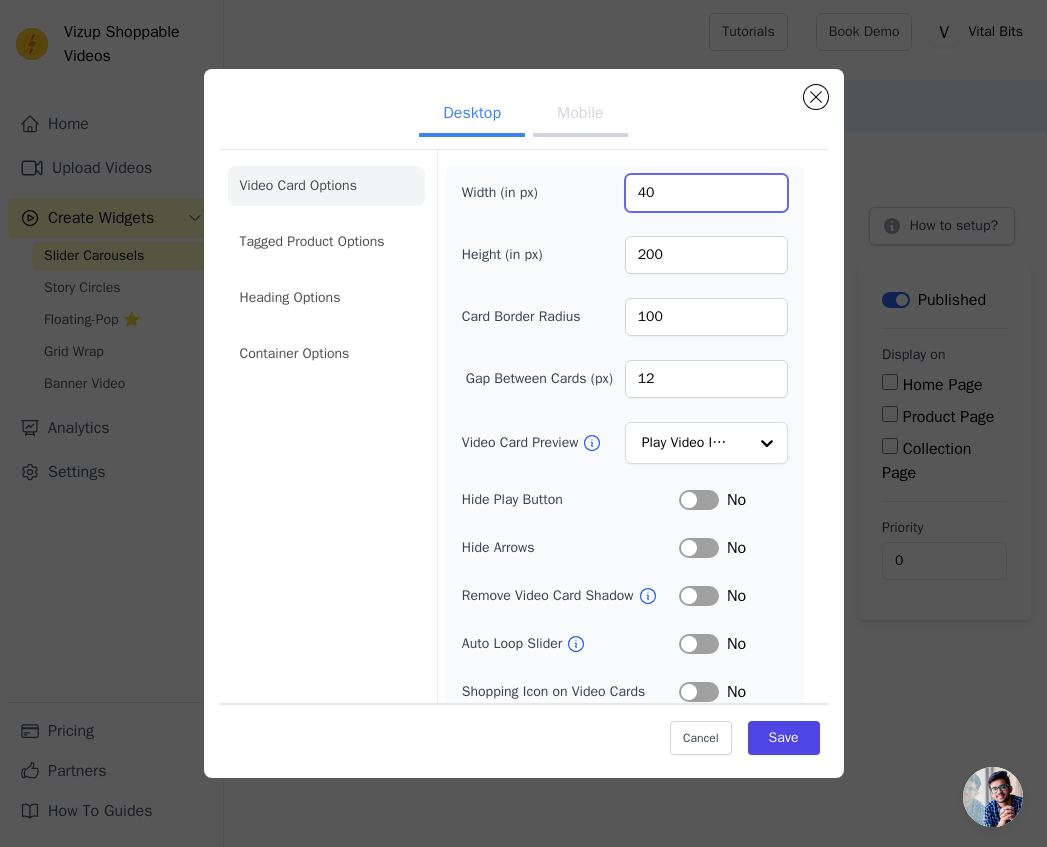 type on "40" 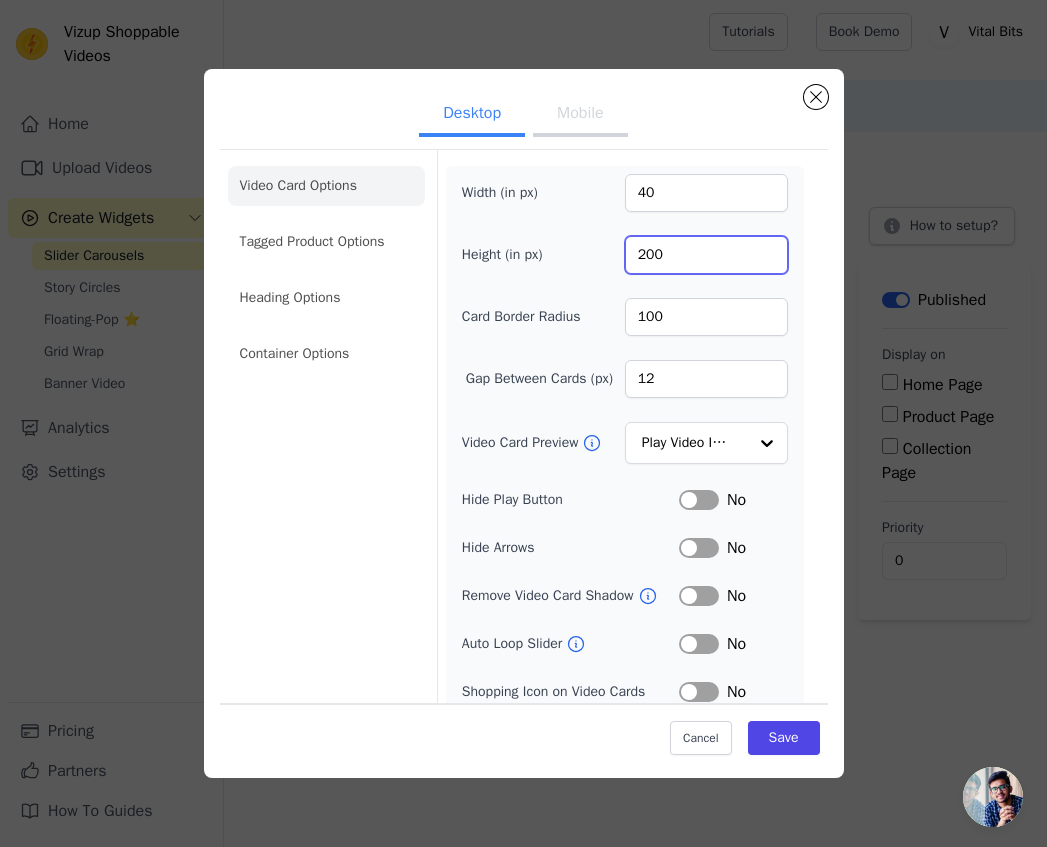 drag, startPoint x: 682, startPoint y: 255, endPoint x: 611, endPoint y: 259, distance: 71.11259 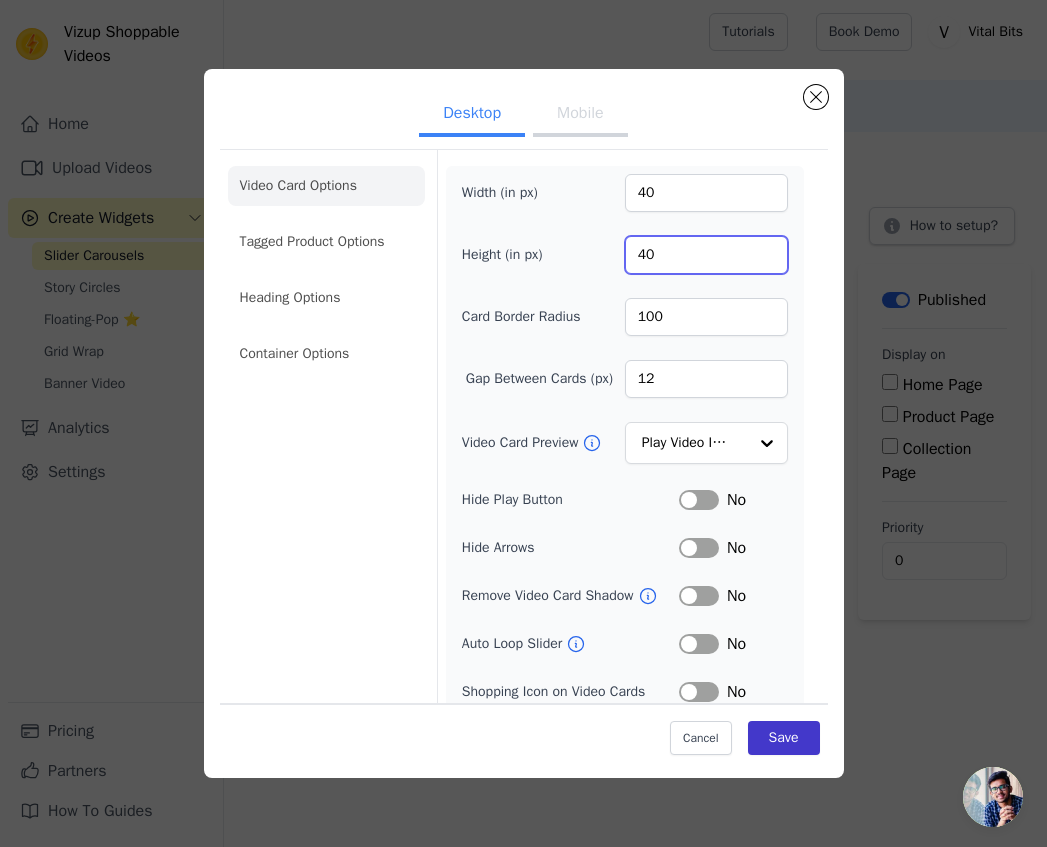 type on "40" 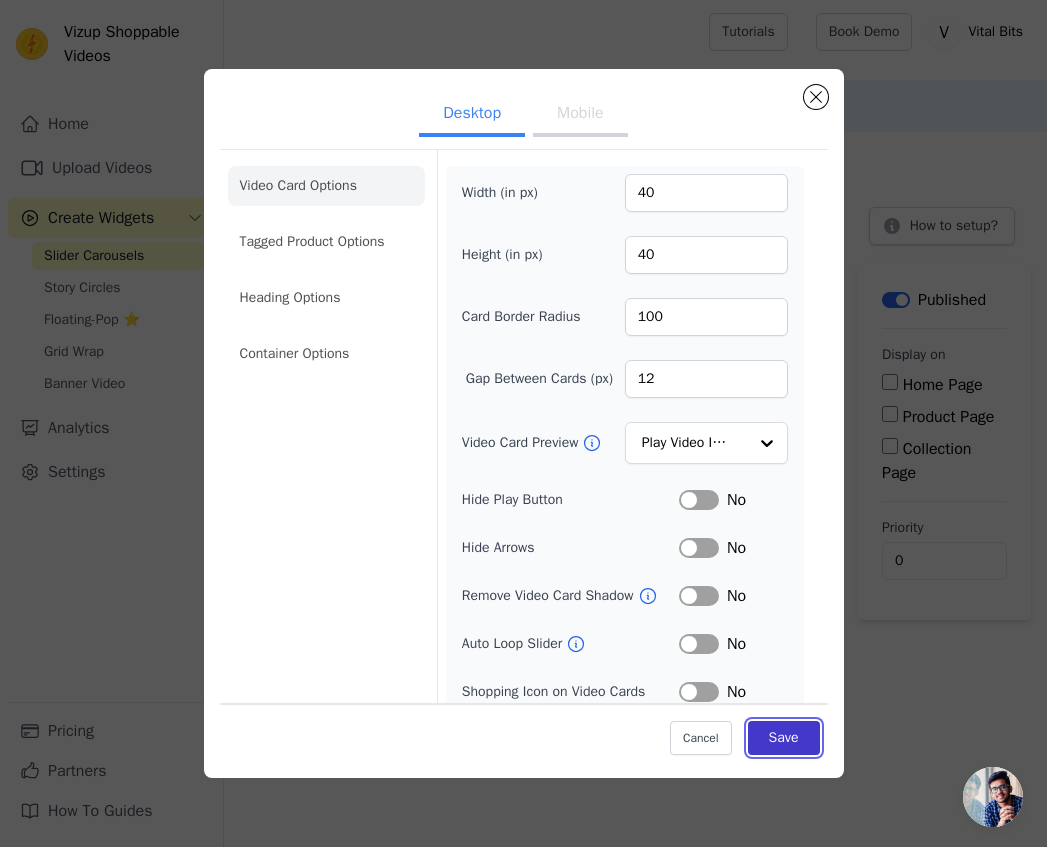 click on "Save" at bounding box center [784, 737] 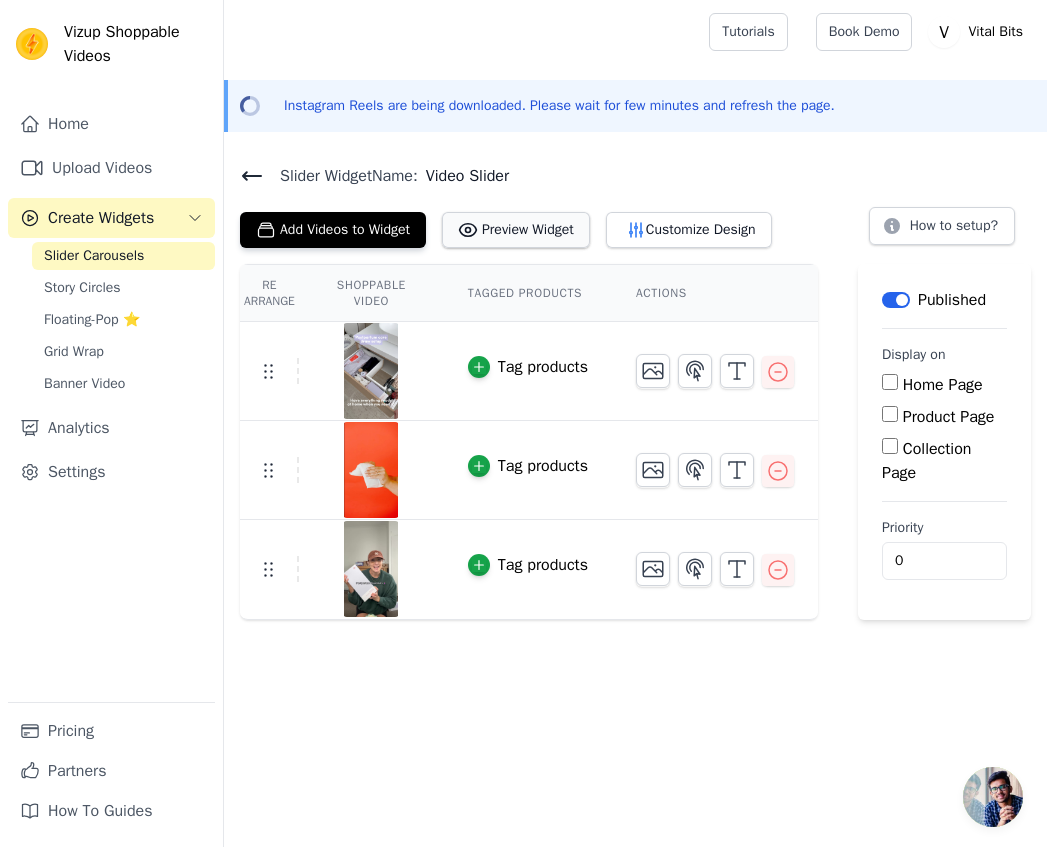 click on "Preview Widget" at bounding box center (516, 230) 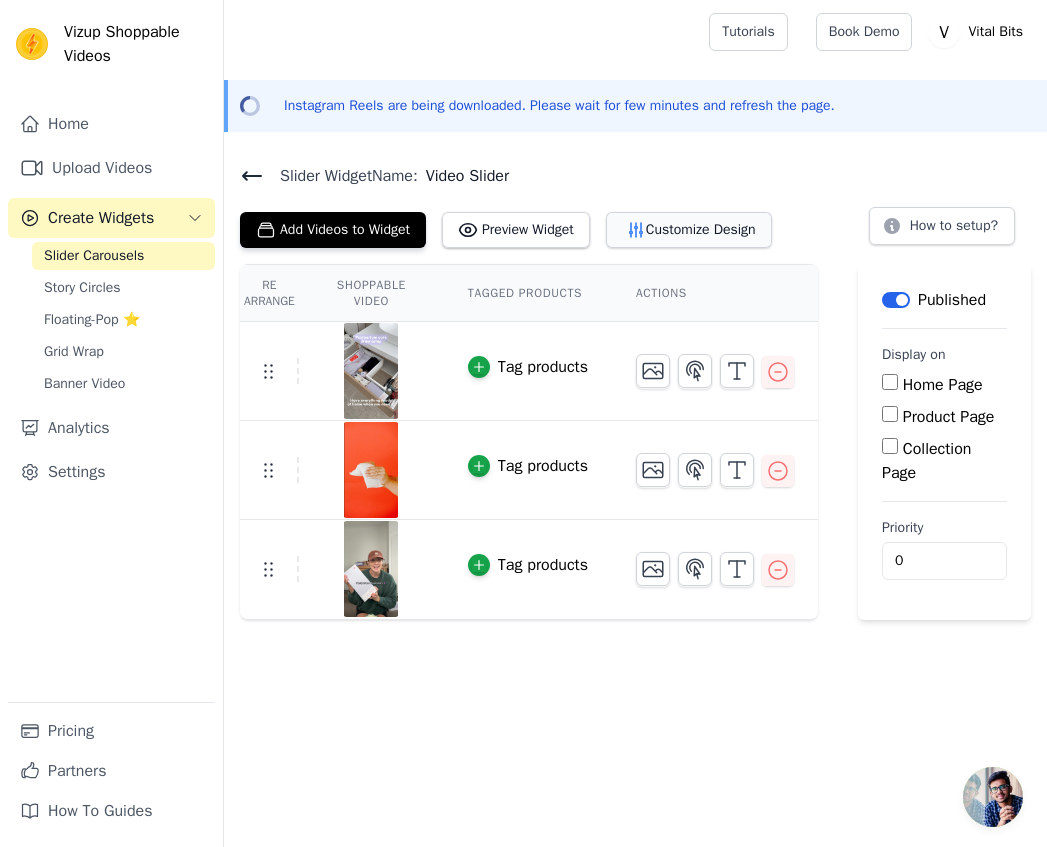 click on "Customize Design" at bounding box center [689, 230] 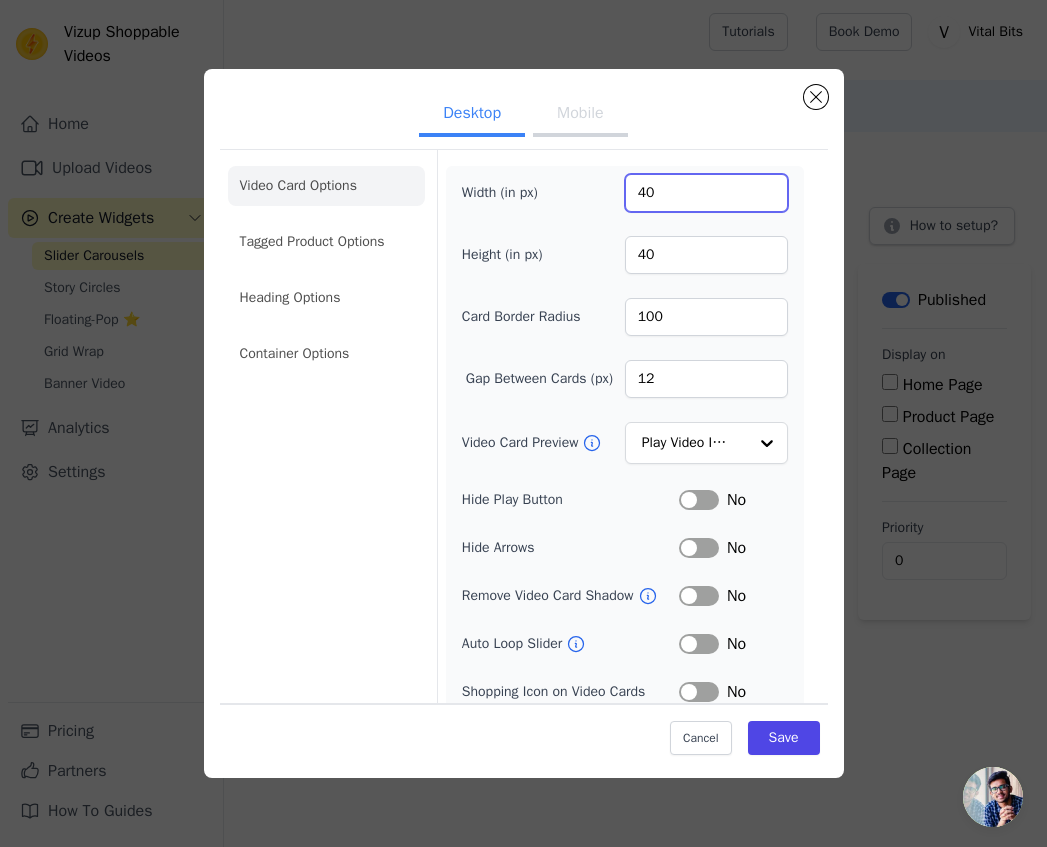 drag, startPoint x: 701, startPoint y: 203, endPoint x: 545, endPoint y: 154, distance: 163.51453 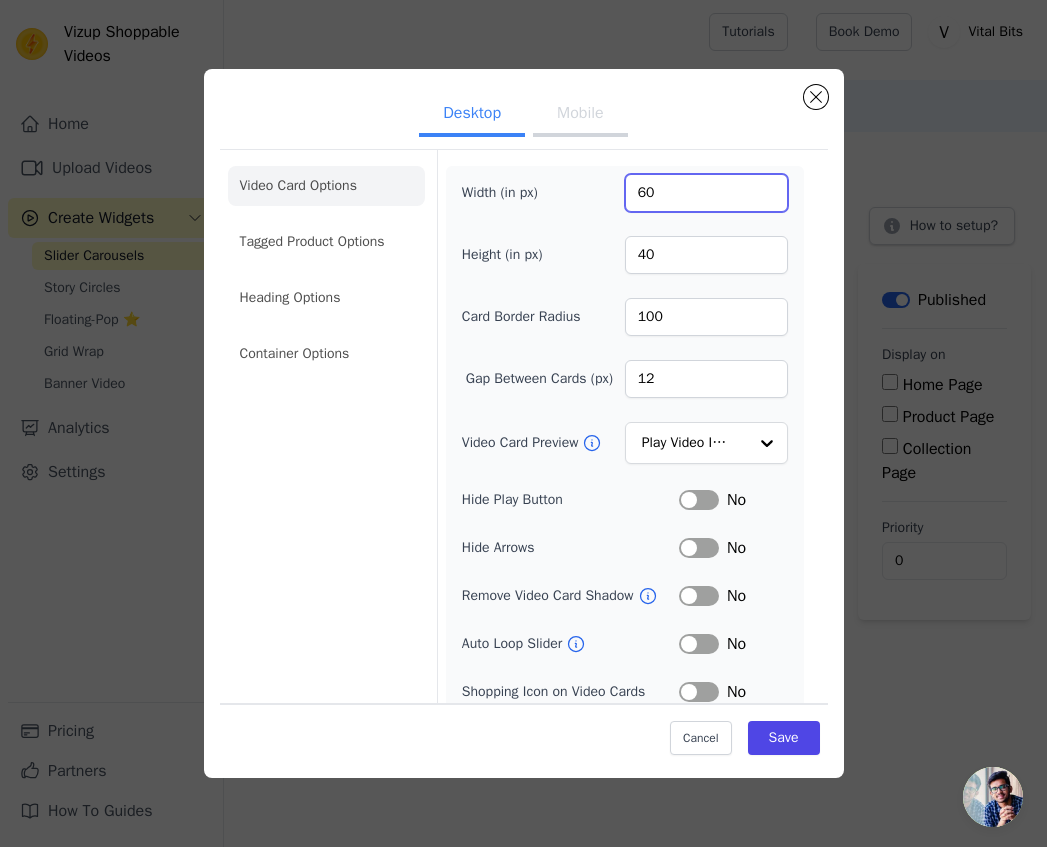 type on "60" 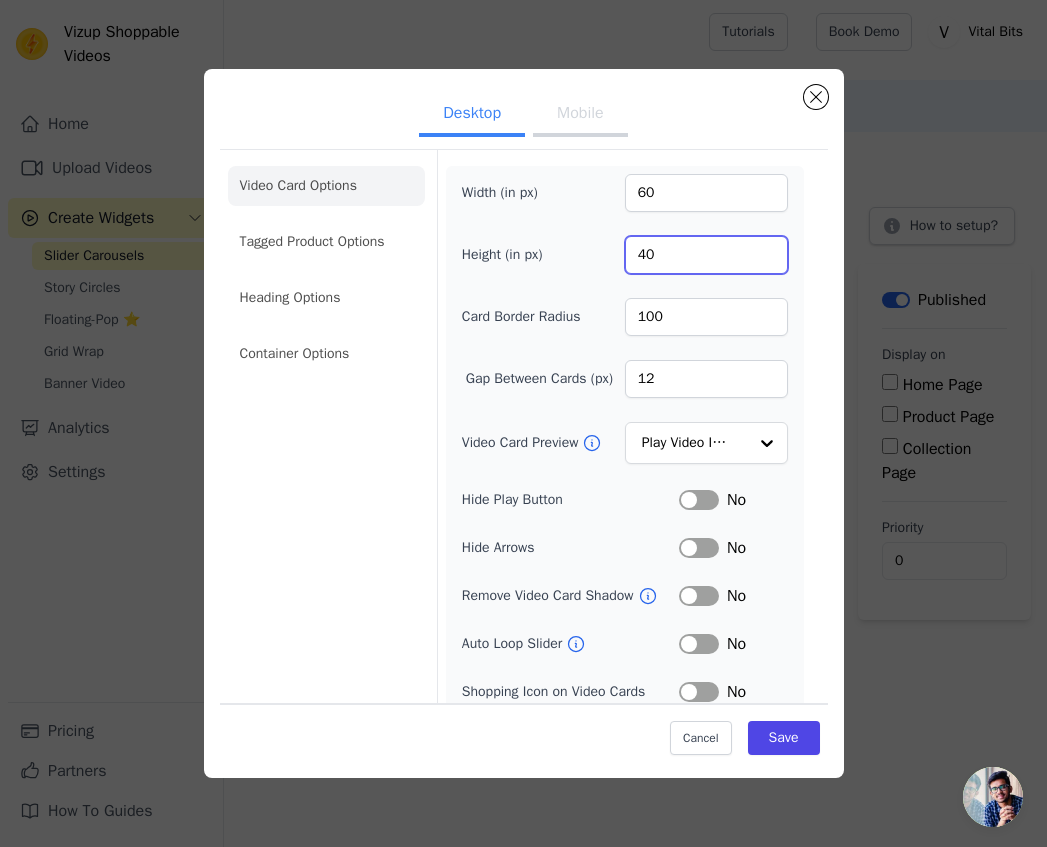 drag, startPoint x: 676, startPoint y: 243, endPoint x: 616, endPoint y: 234, distance: 60.671246 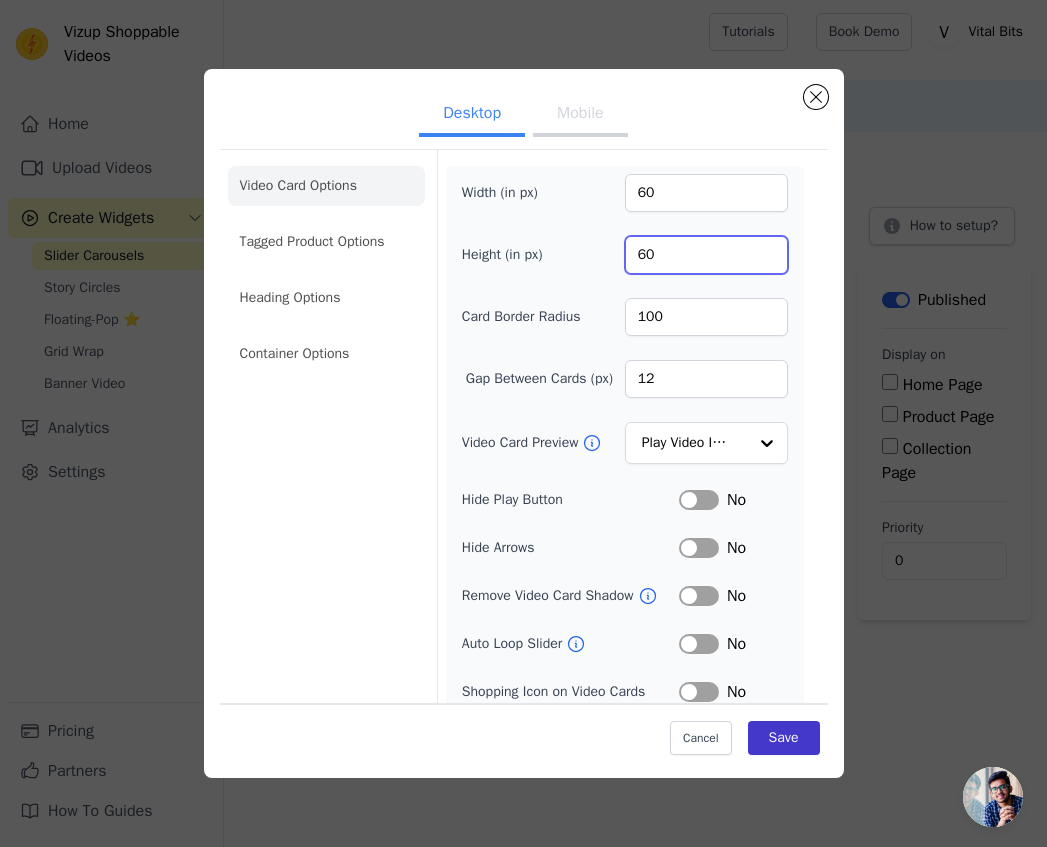 type on "60" 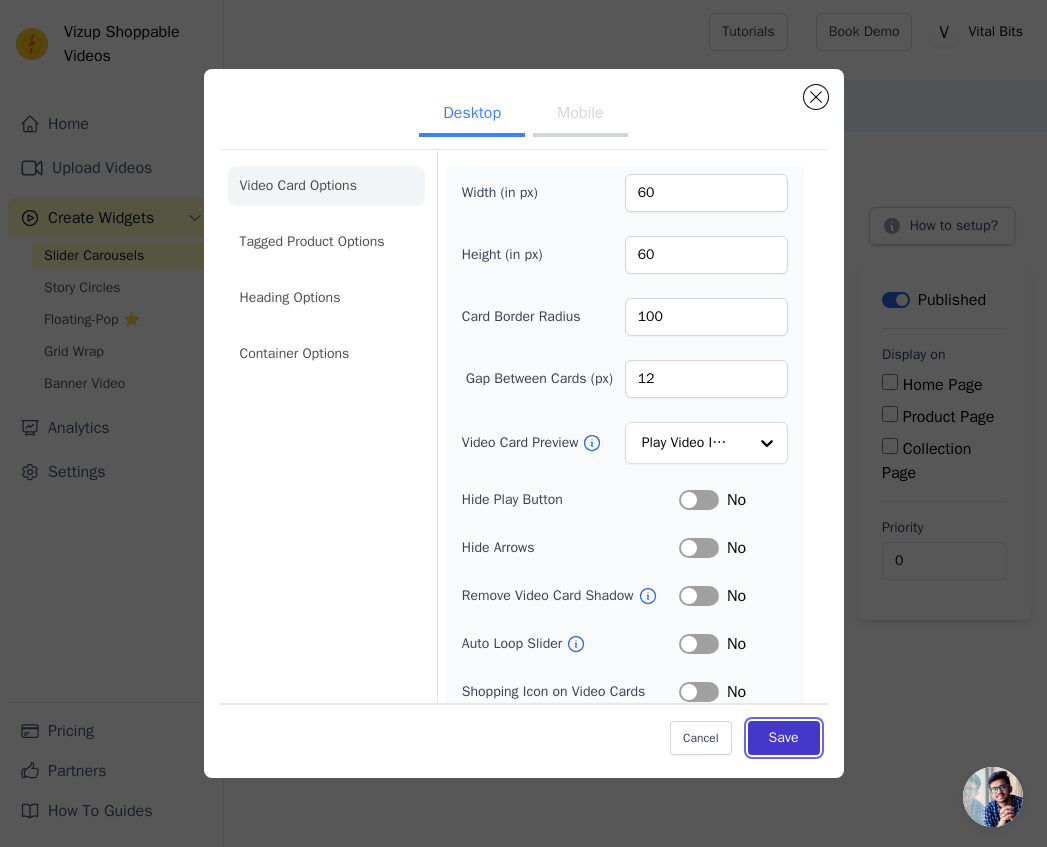 click on "Save" at bounding box center [784, 737] 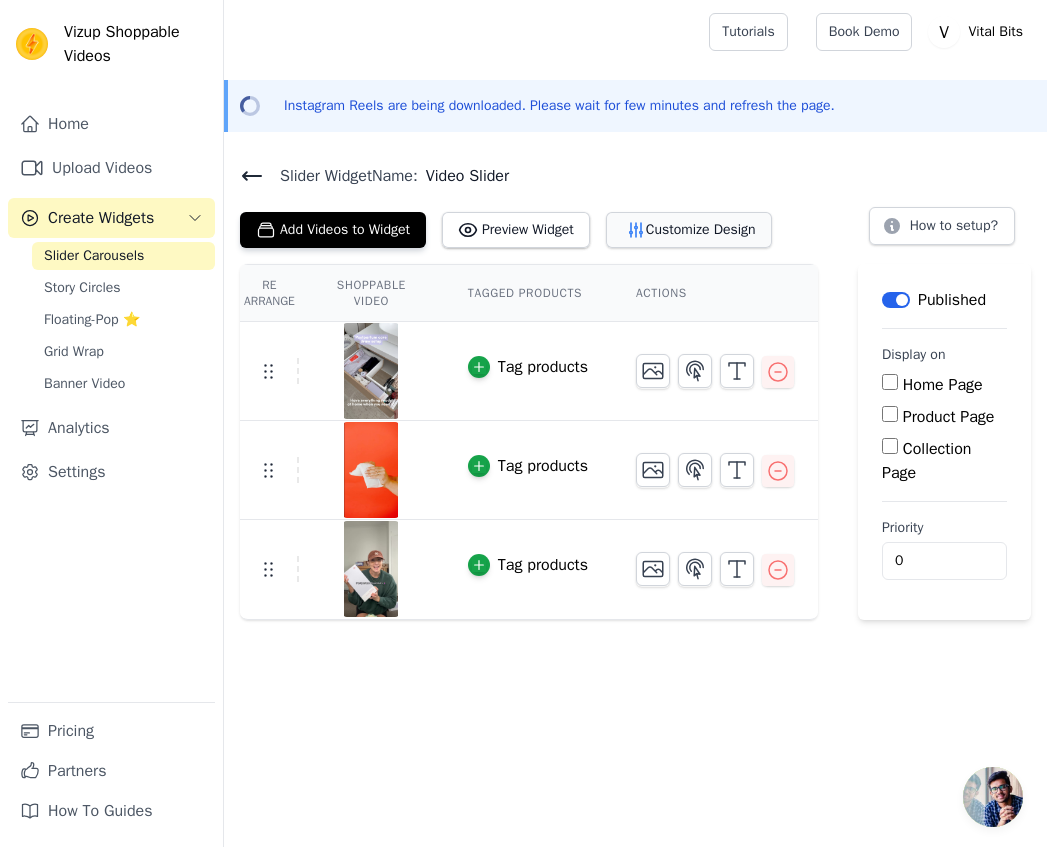 click on "Customize Design" at bounding box center (689, 230) 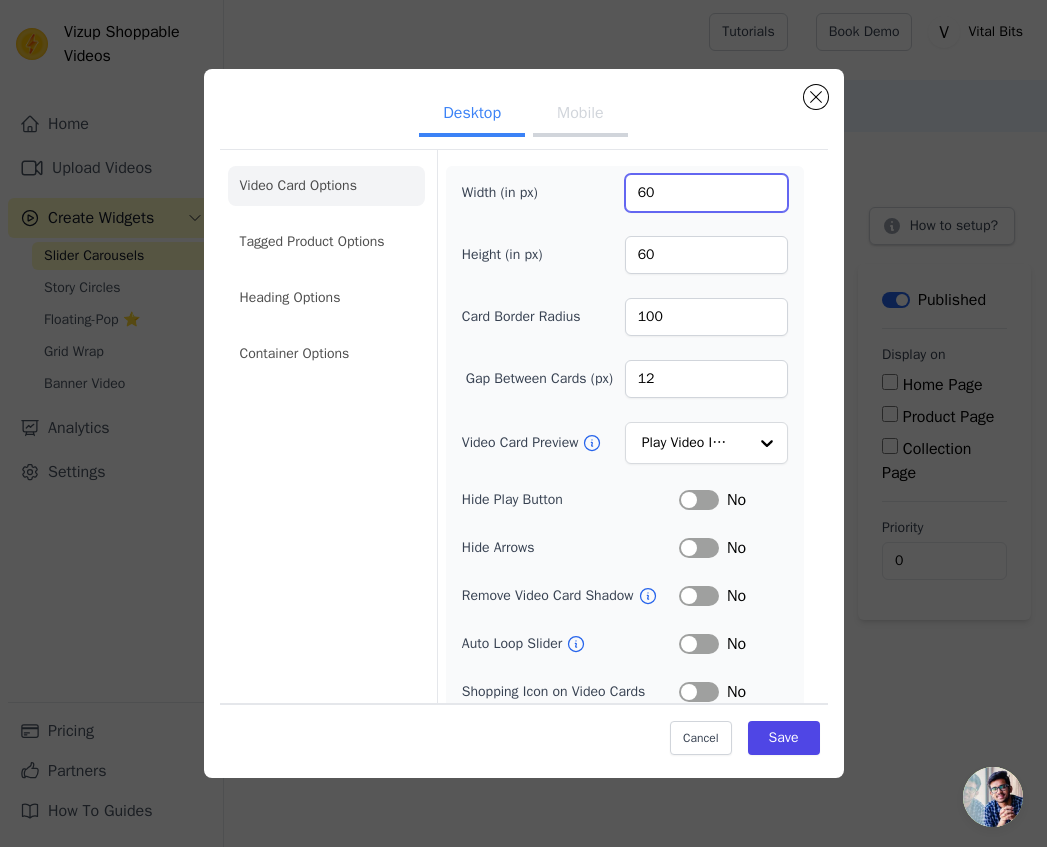 click on "60" at bounding box center (706, 193) 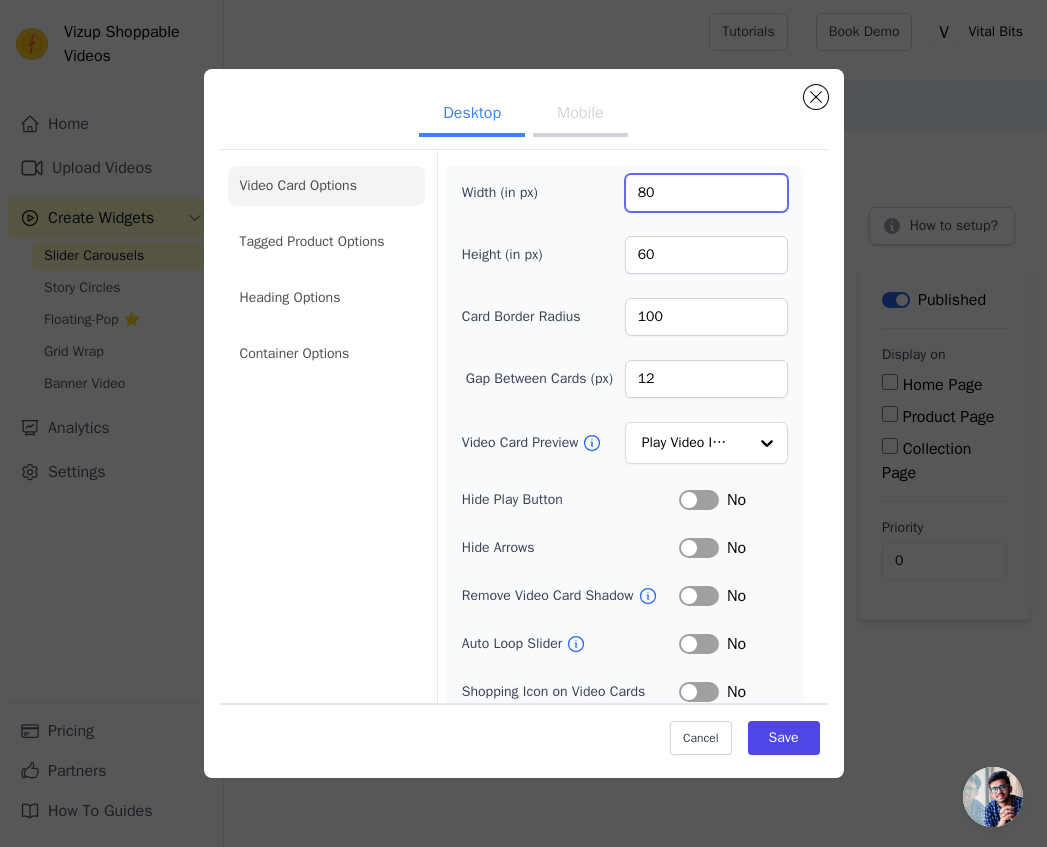 type on "80" 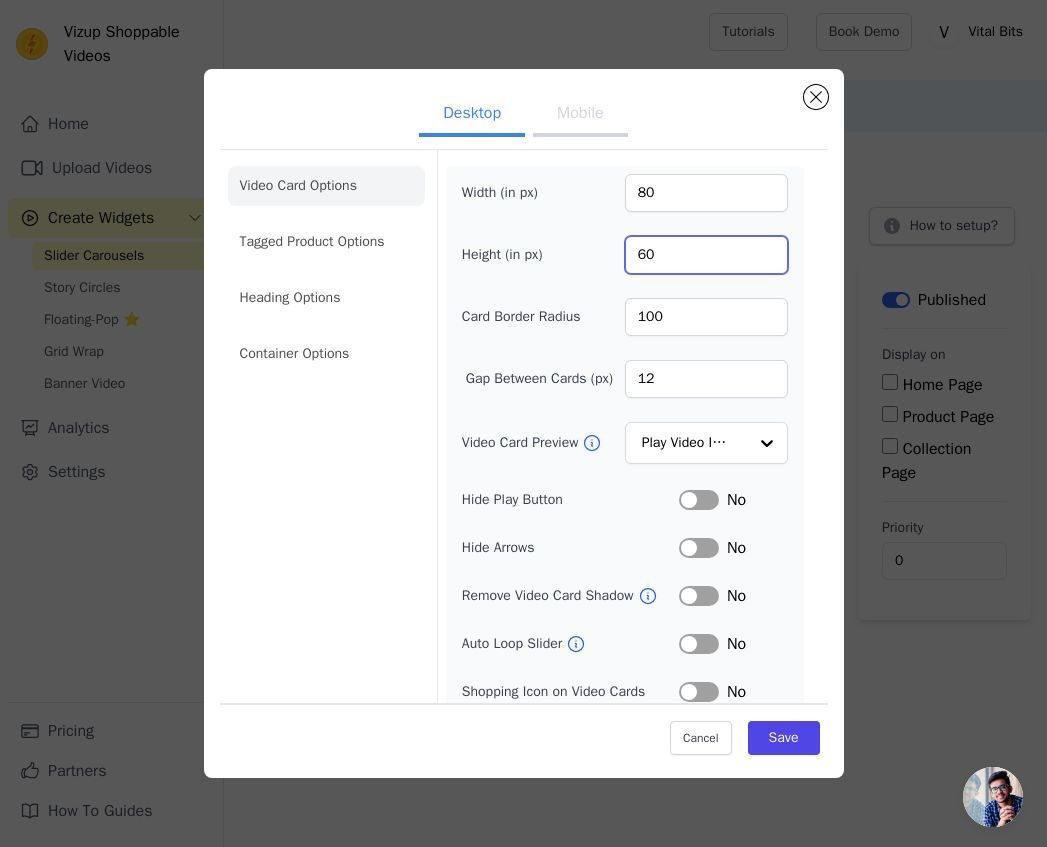 drag, startPoint x: 668, startPoint y: 258, endPoint x: 607, endPoint y: 252, distance: 61.294373 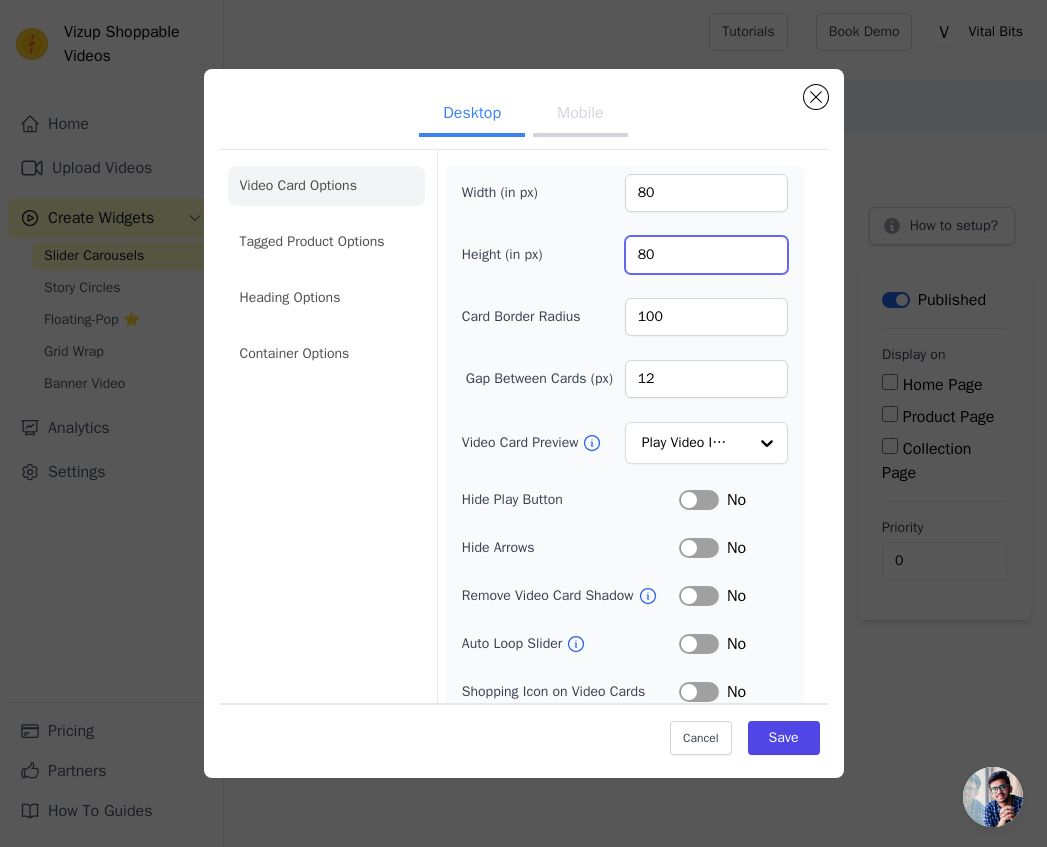 type on "80" 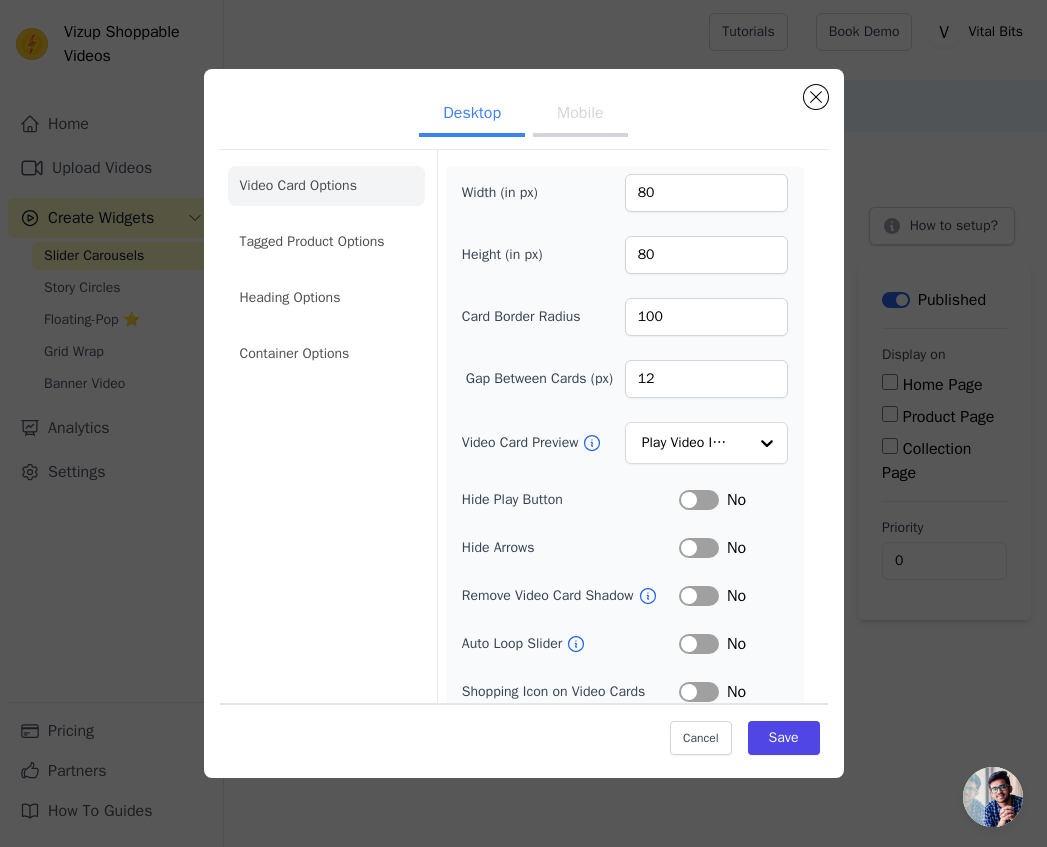 click on "Mobile" at bounding box center (580, 115) 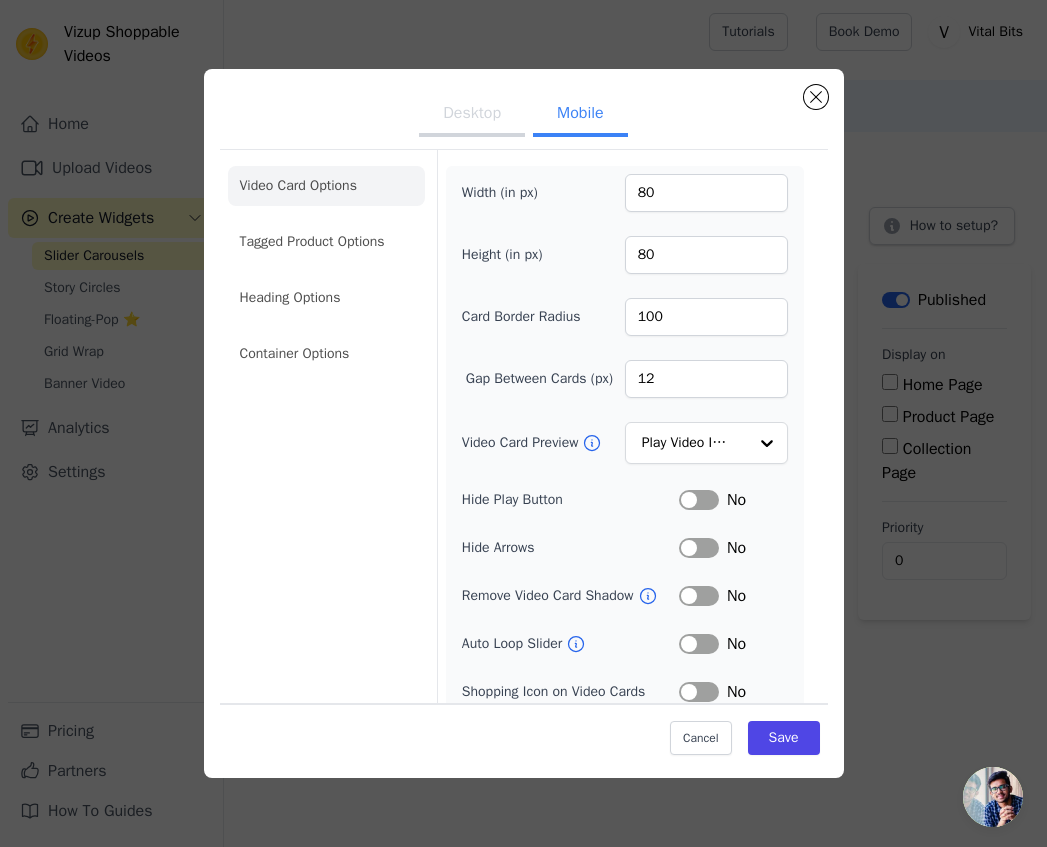 click on "Desktop" at bounding box center [472, 115] 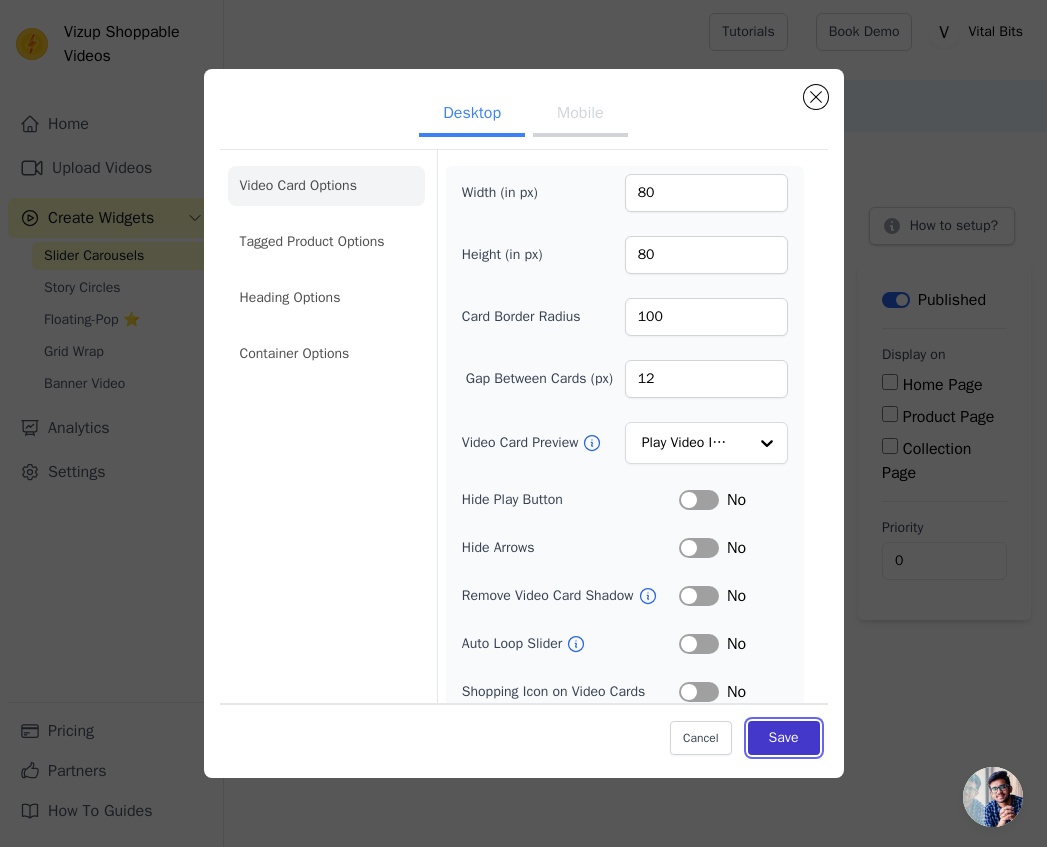 click on "Save" at bounding box center (784, 737) 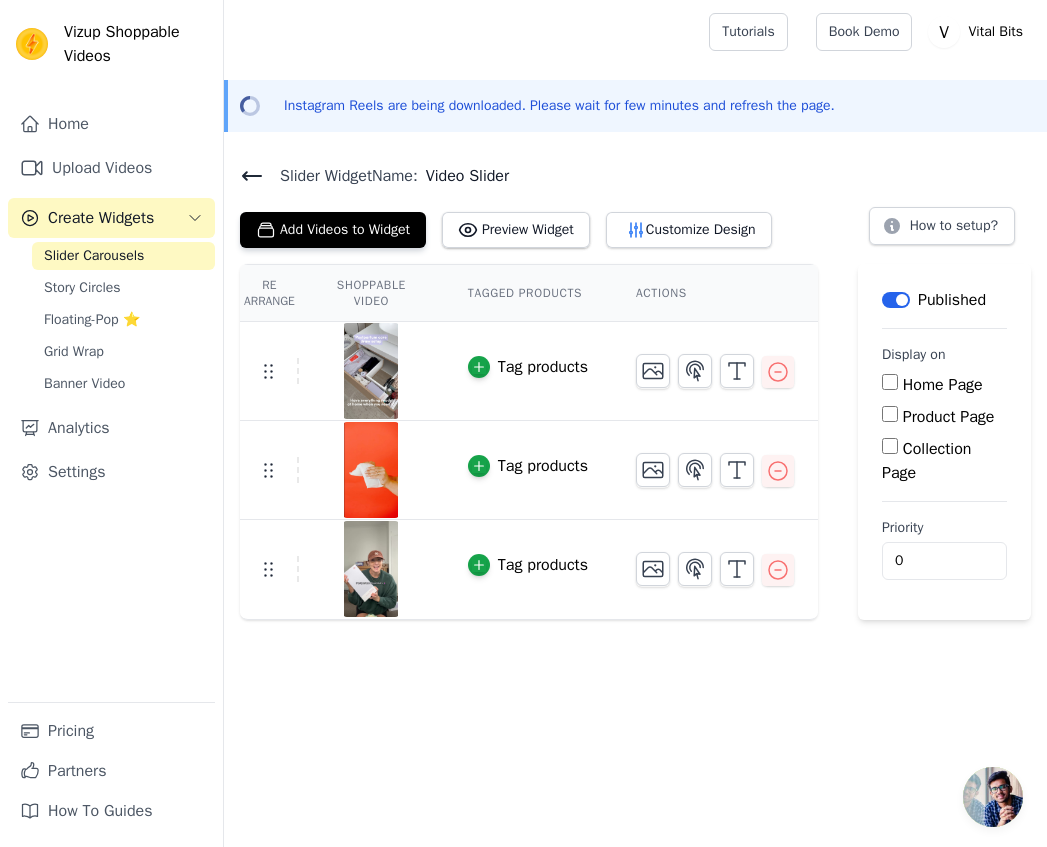 click on "Product Page" at bounding box center (949, 417) 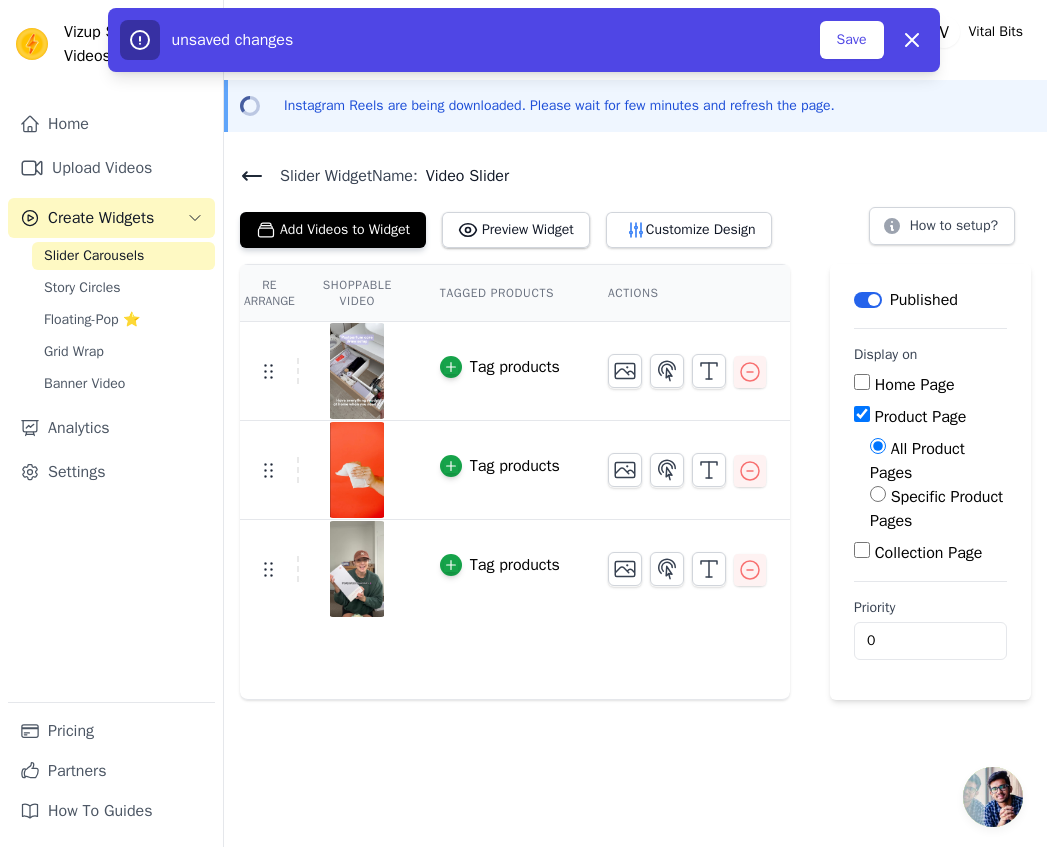 click on "Specific Product Pages" at bounding box center [936, 509] 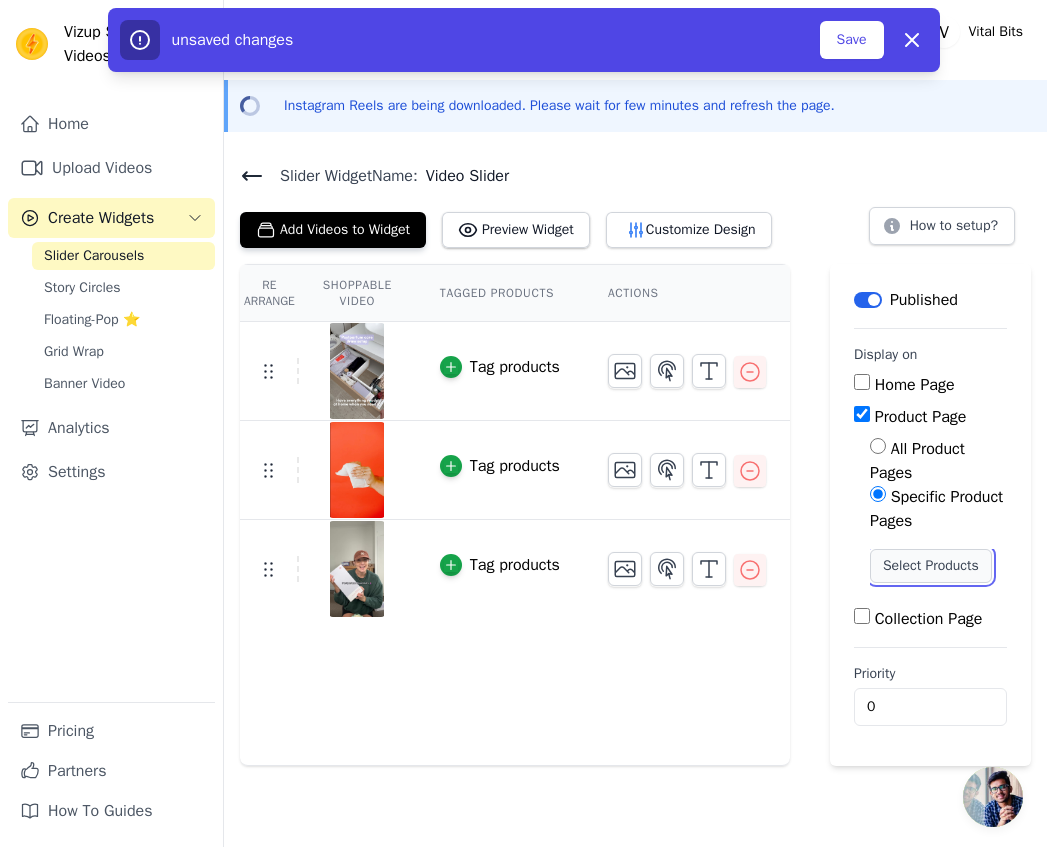 click on "Select Products" at bounding box center [931, 566] 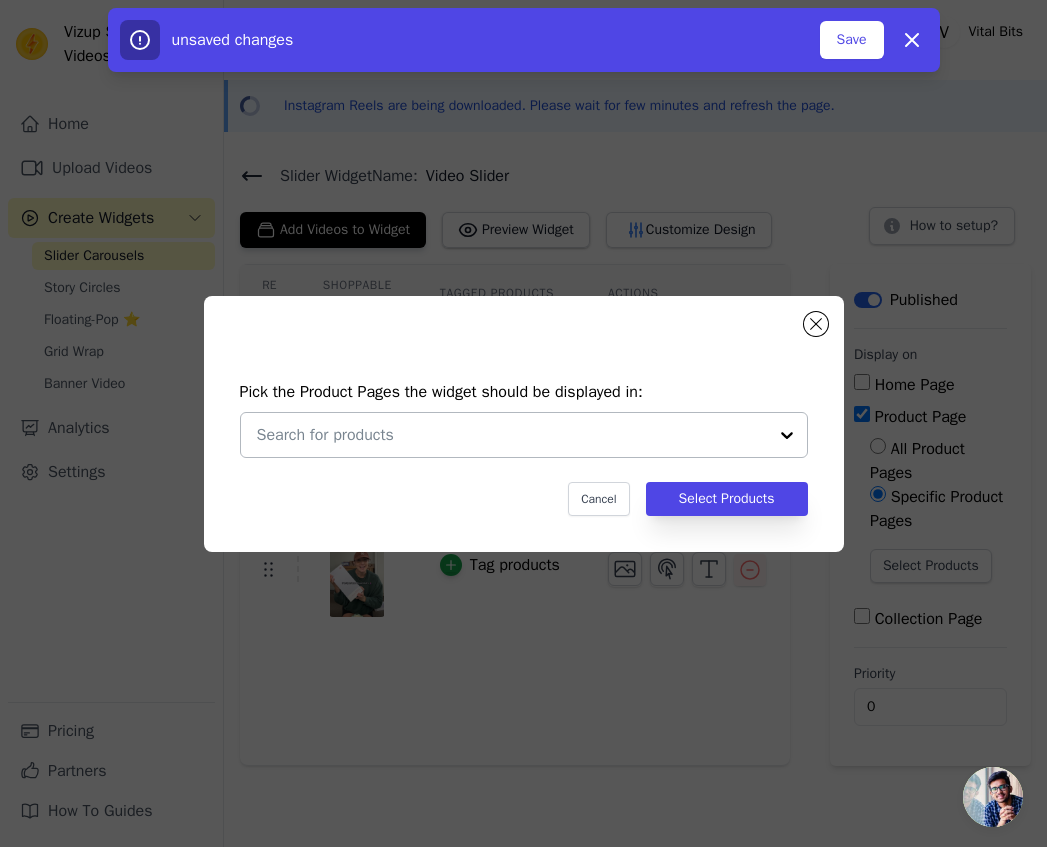 click at bounding box center (512, 435) 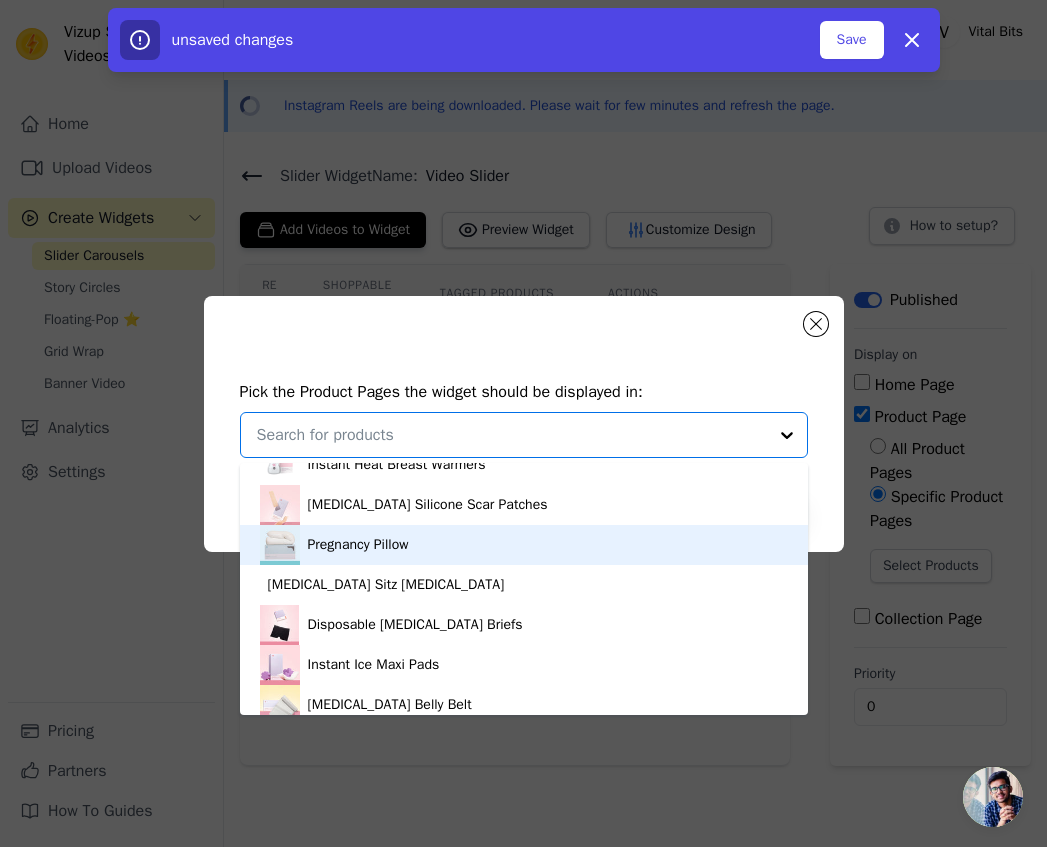 scroll, scrollTop: 67, scrollLeft: 0, axis: vertical 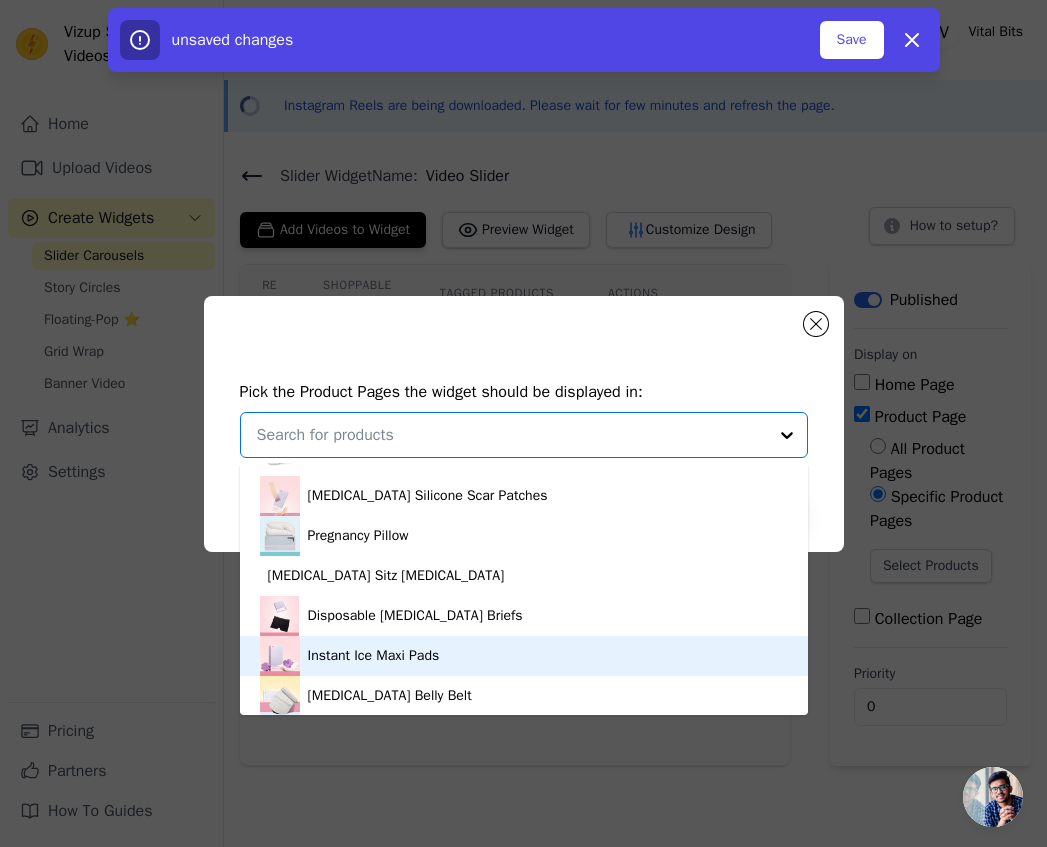 click on "Instant Ice Maxi Pads" at bounding box center [524, 656] 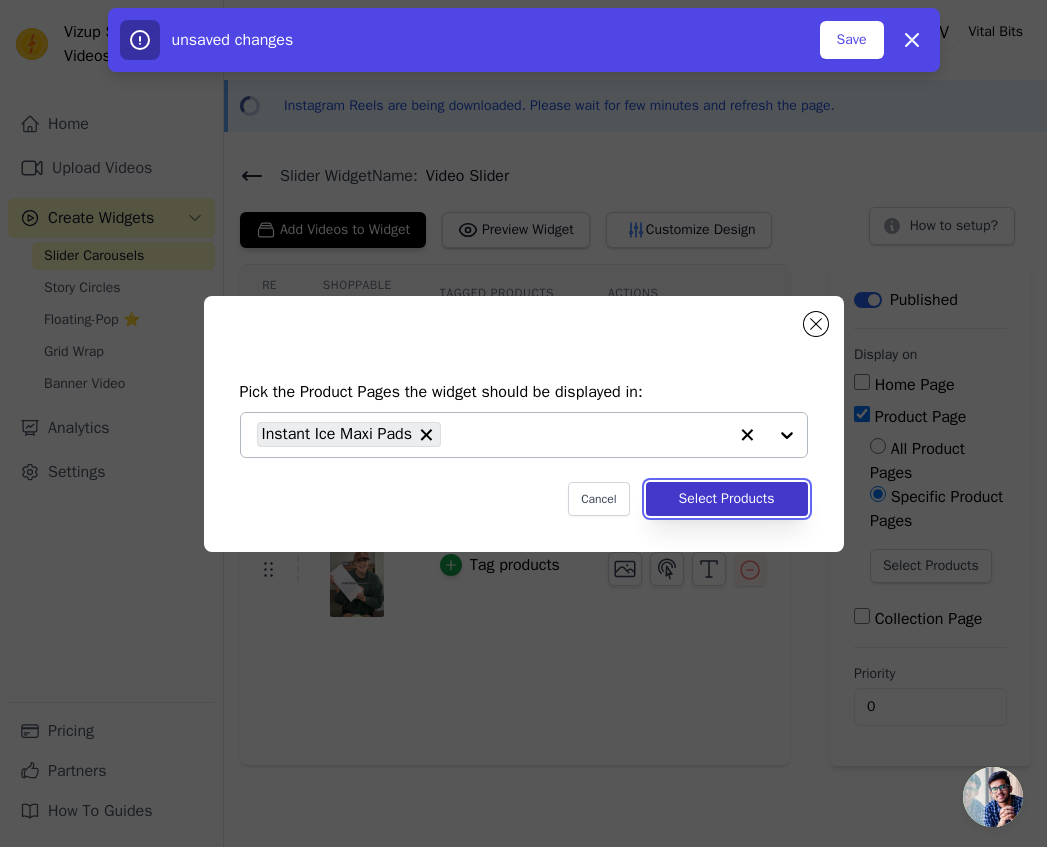 click on "Select Products" at bounding box center [727, 499] 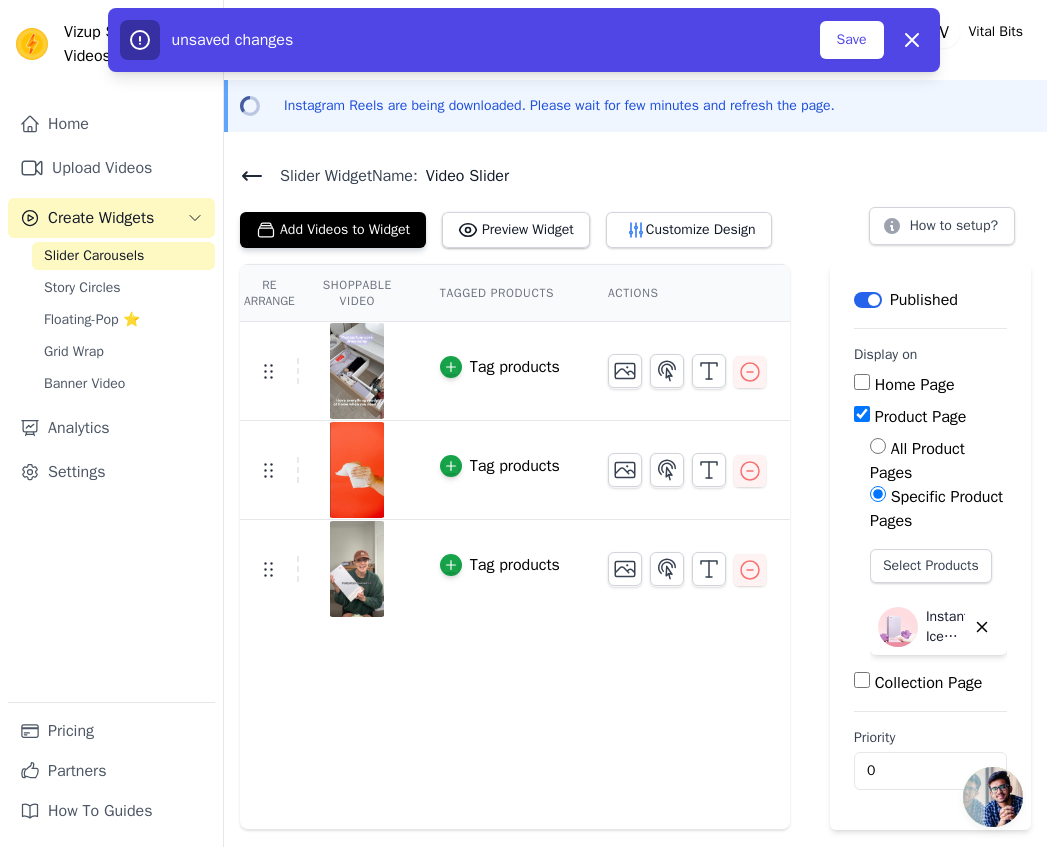 scroll, scrollTop: 23, scrollLeft: 0, axis: vertical 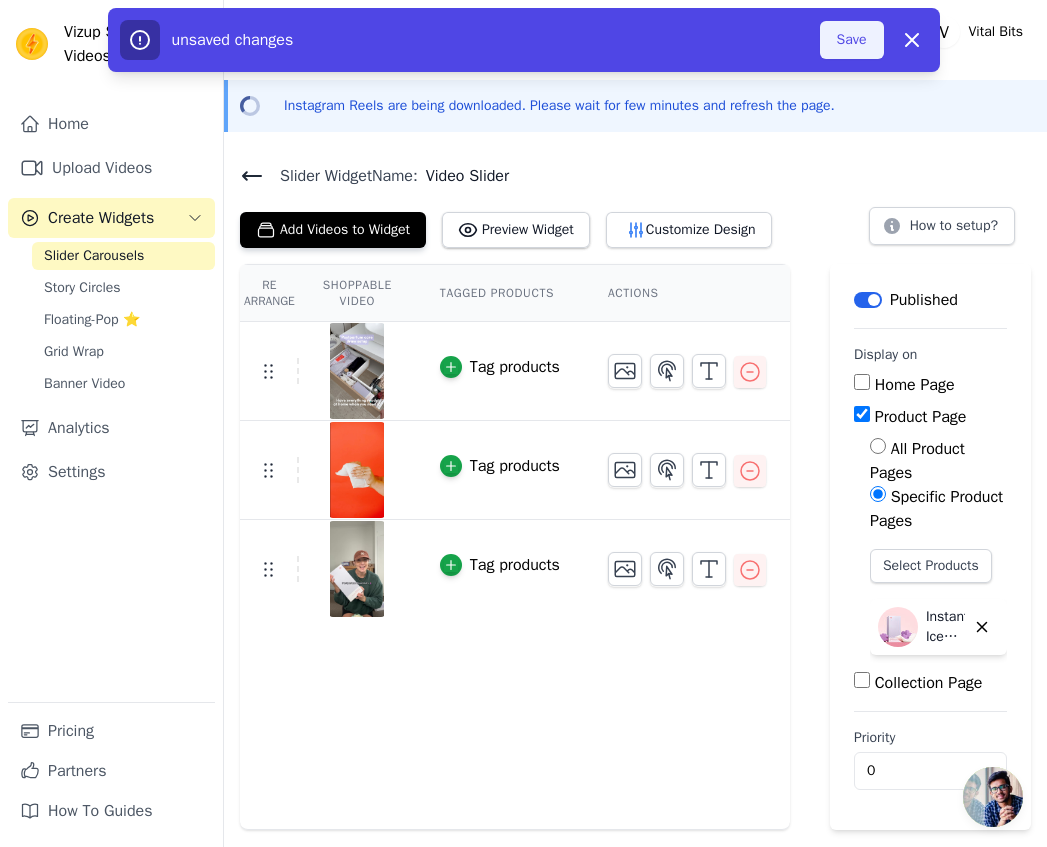 click on "Save" at bounding box center (852, 40) 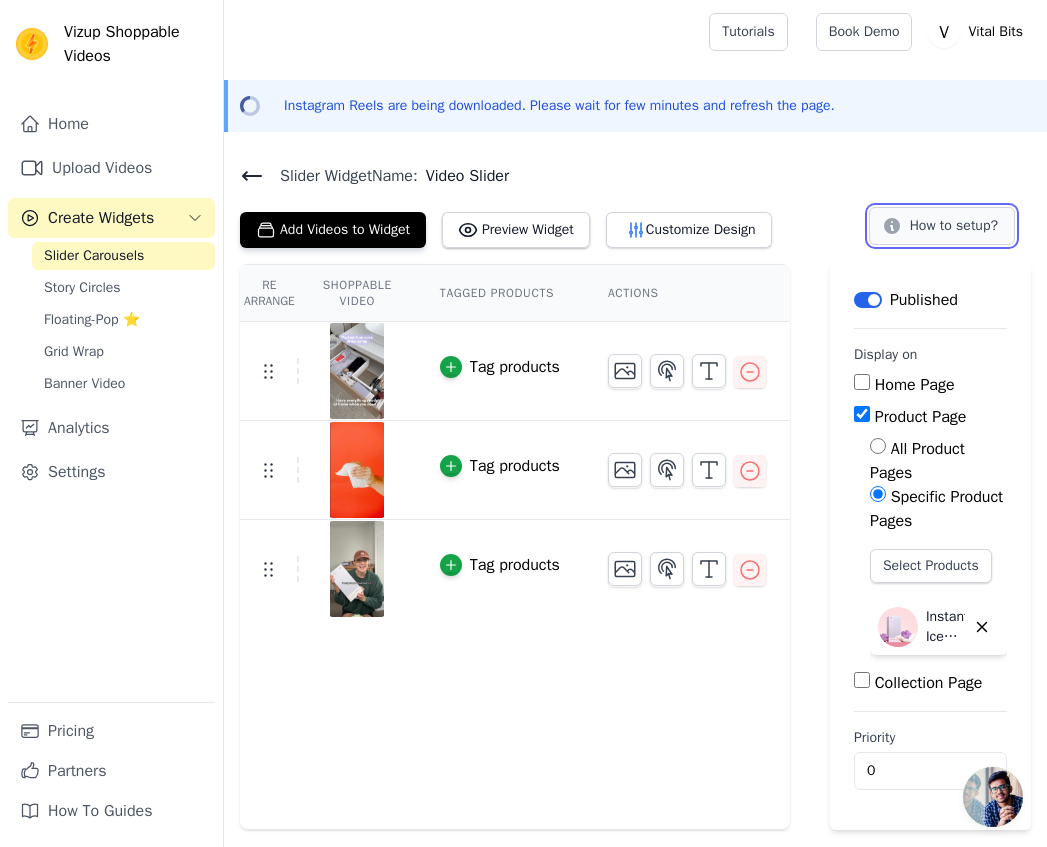 click on "How to setup?" at bounding box center (942, 226) 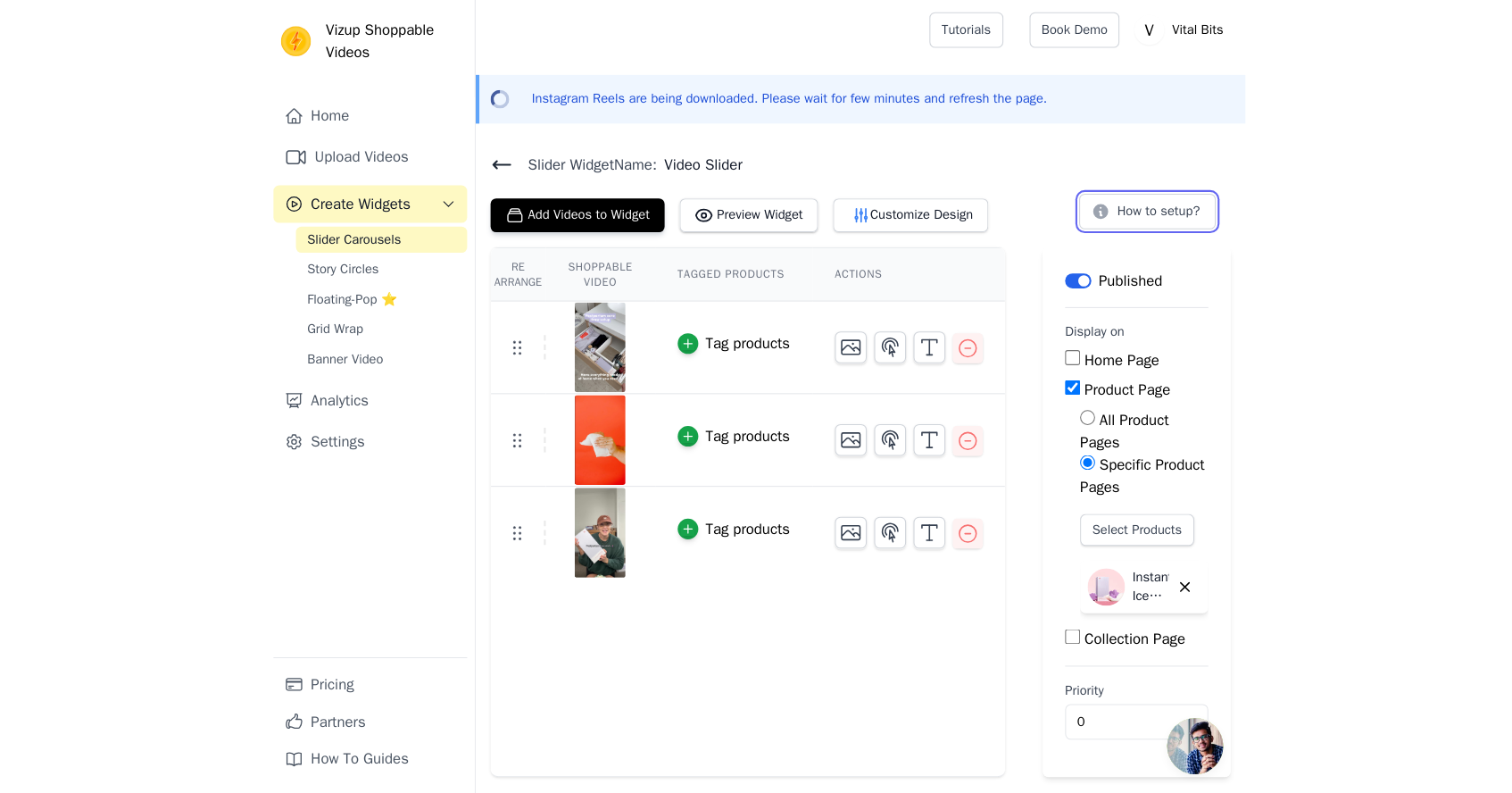 scroll, scrollTop: 0, scrollLeft: 0, axis: both 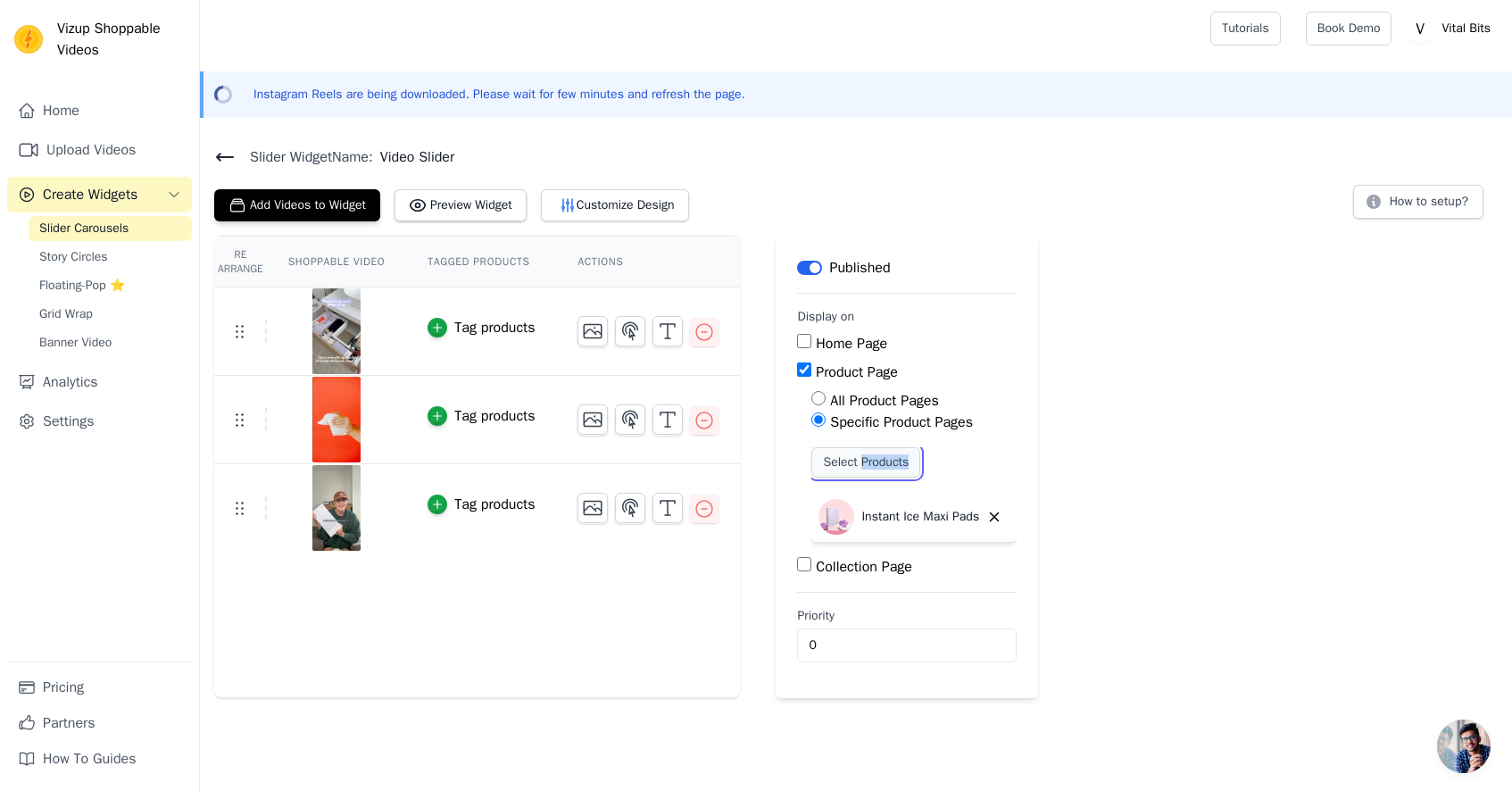 click on "Select Products" at bounding box center (866, 462) 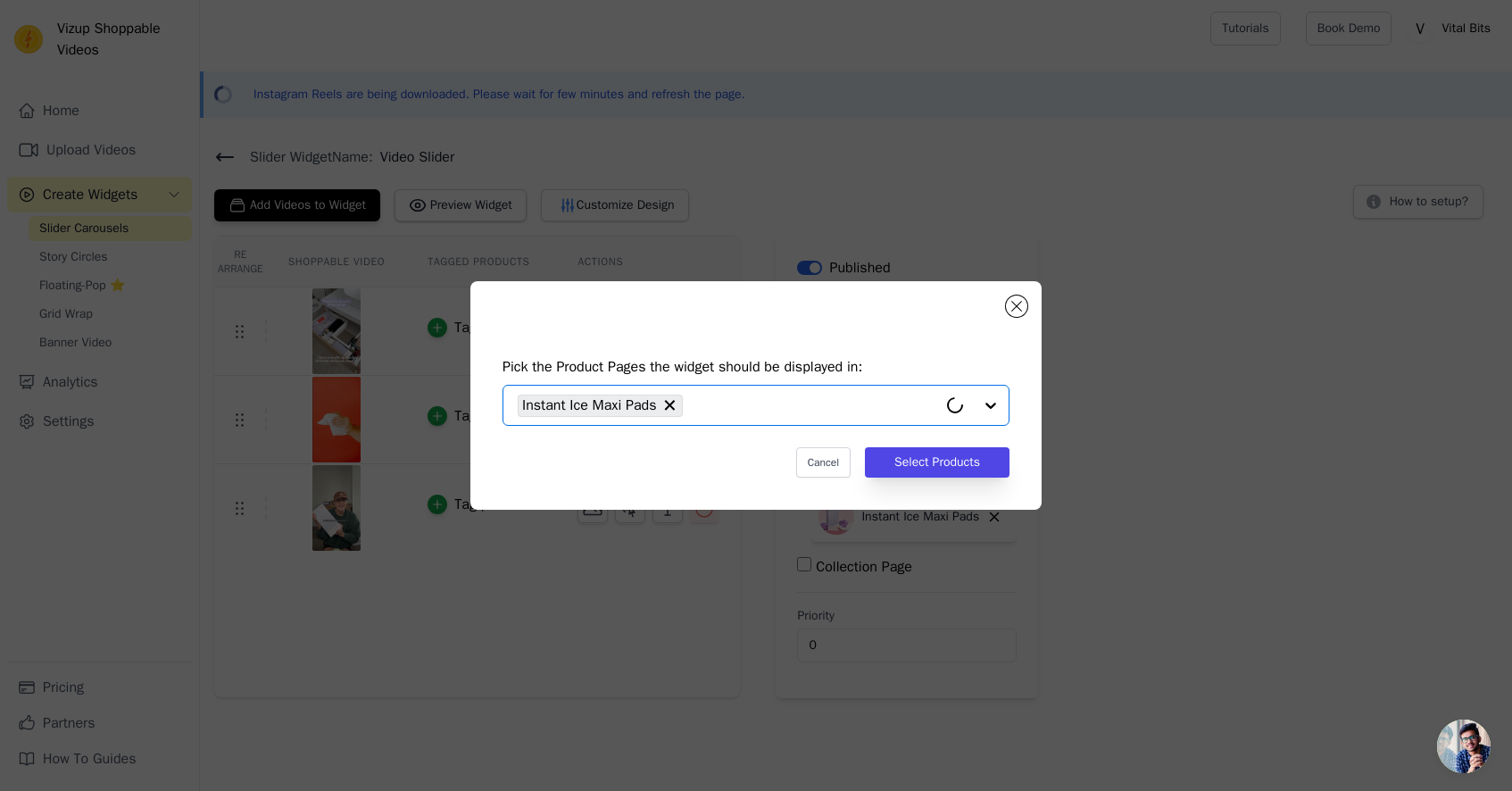 click 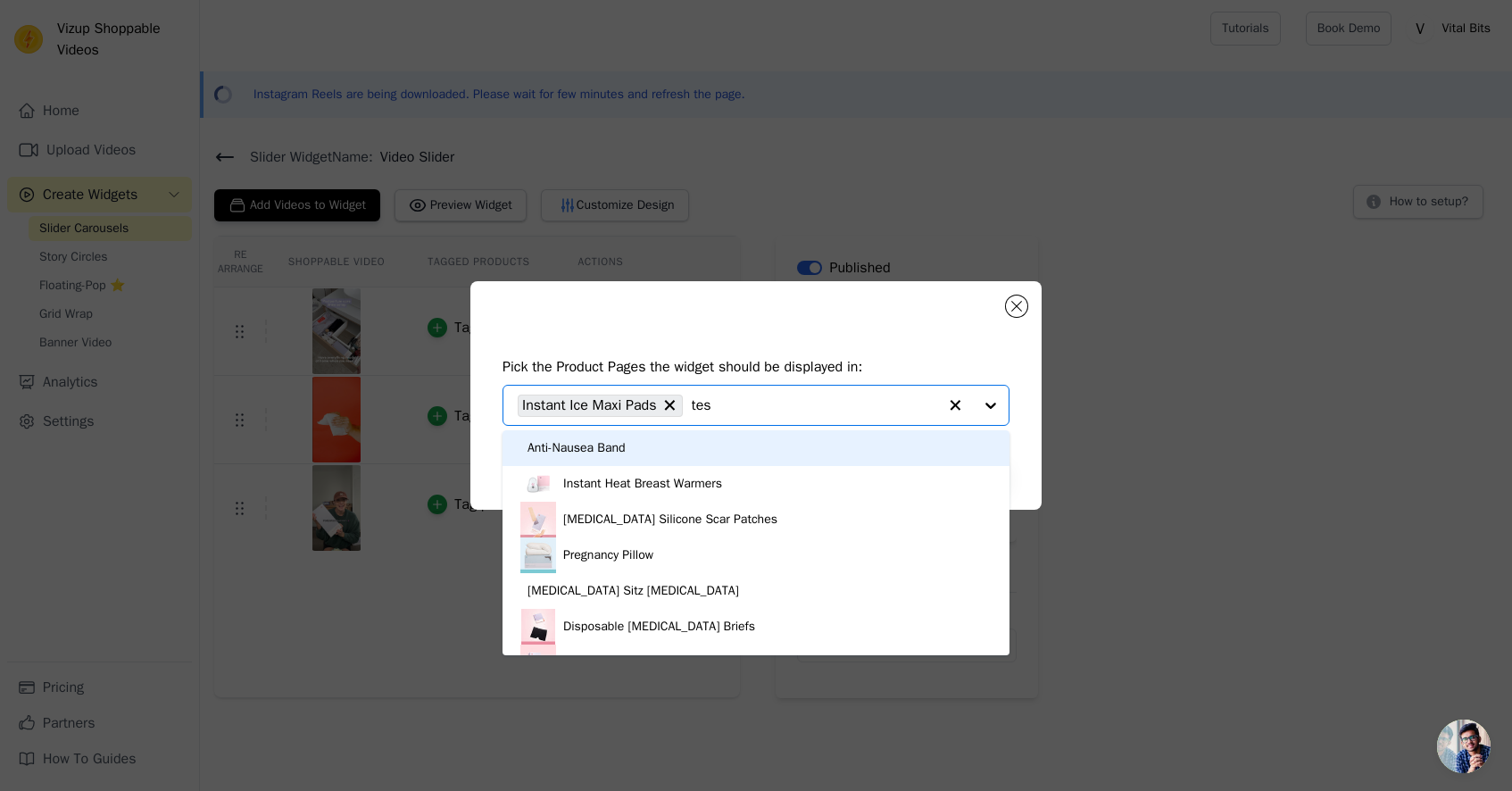 type on "test" 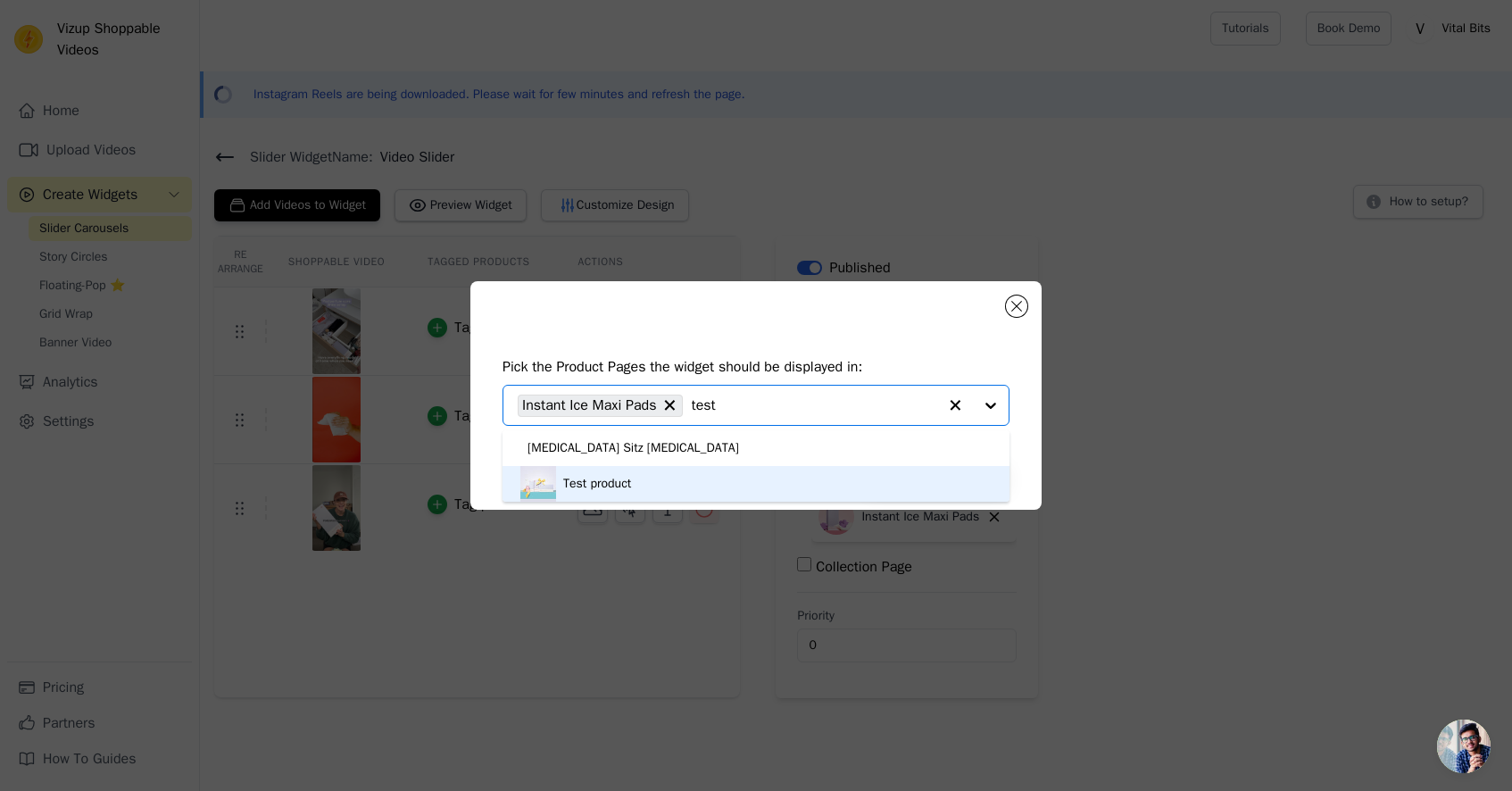 click on "Test product" at bounding box center (756, 484) 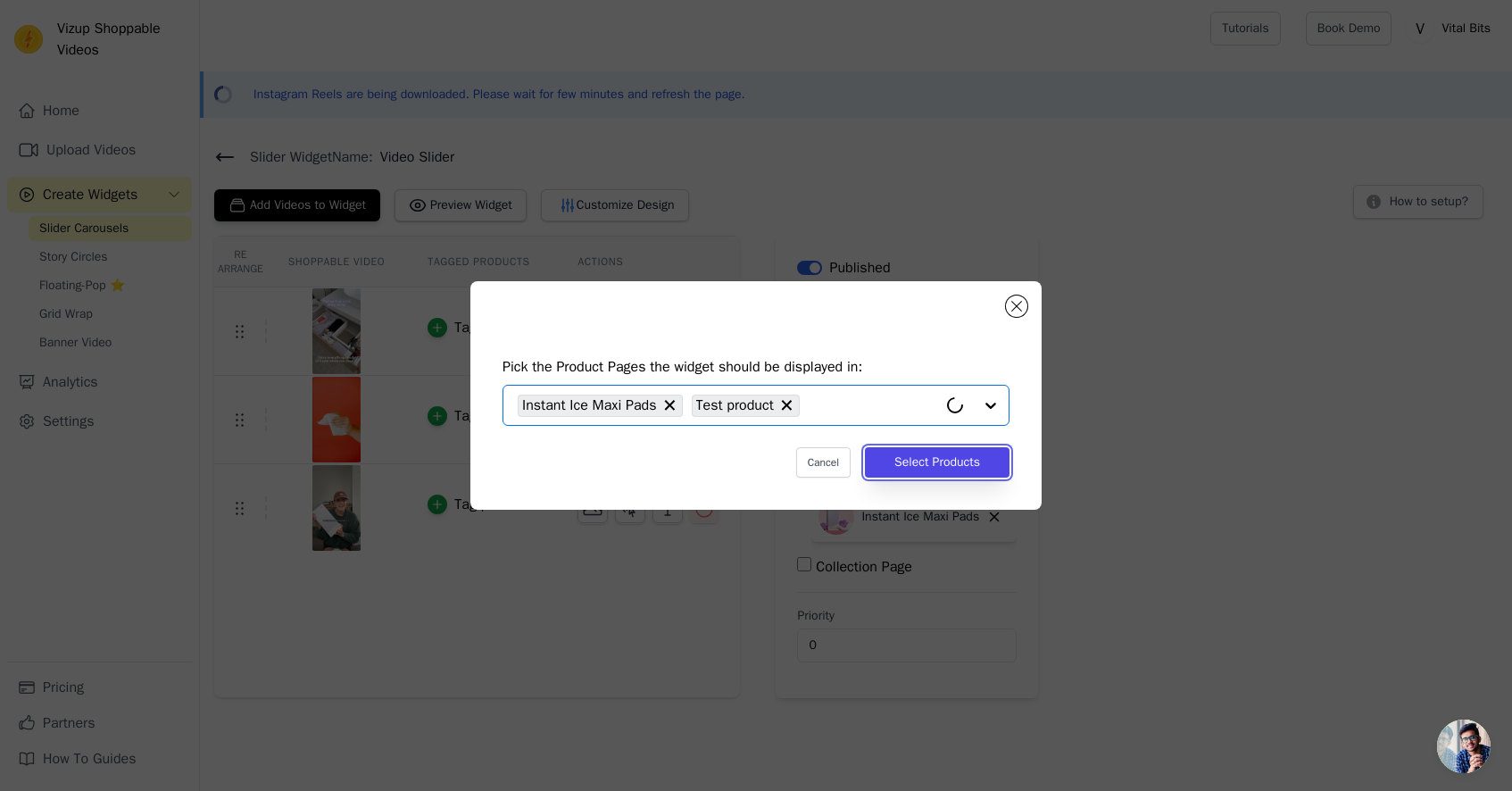 click on "Select Products" at bounding box center (937, 462) 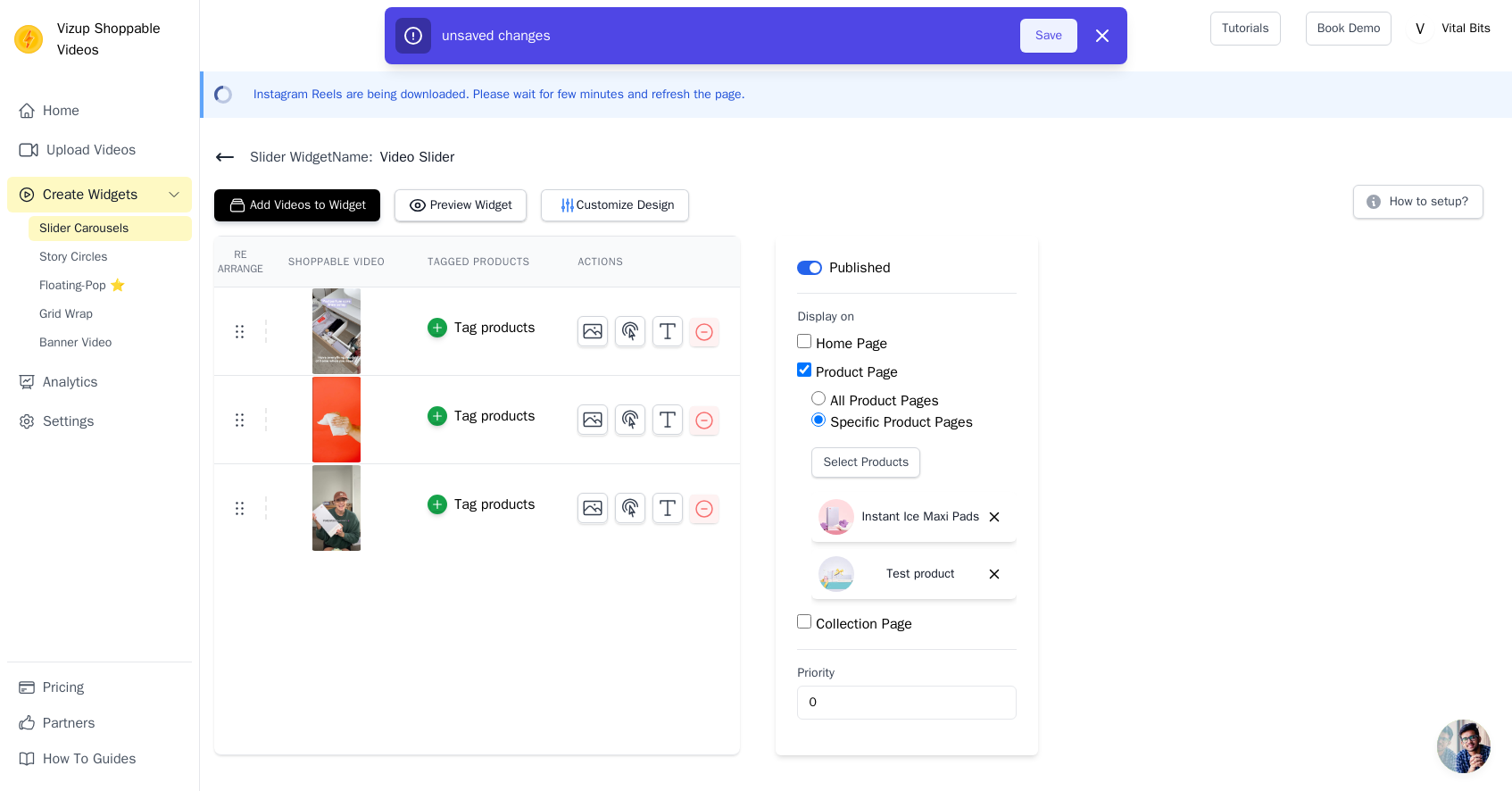 click on "Save" at bounding box center (1049, 36) 